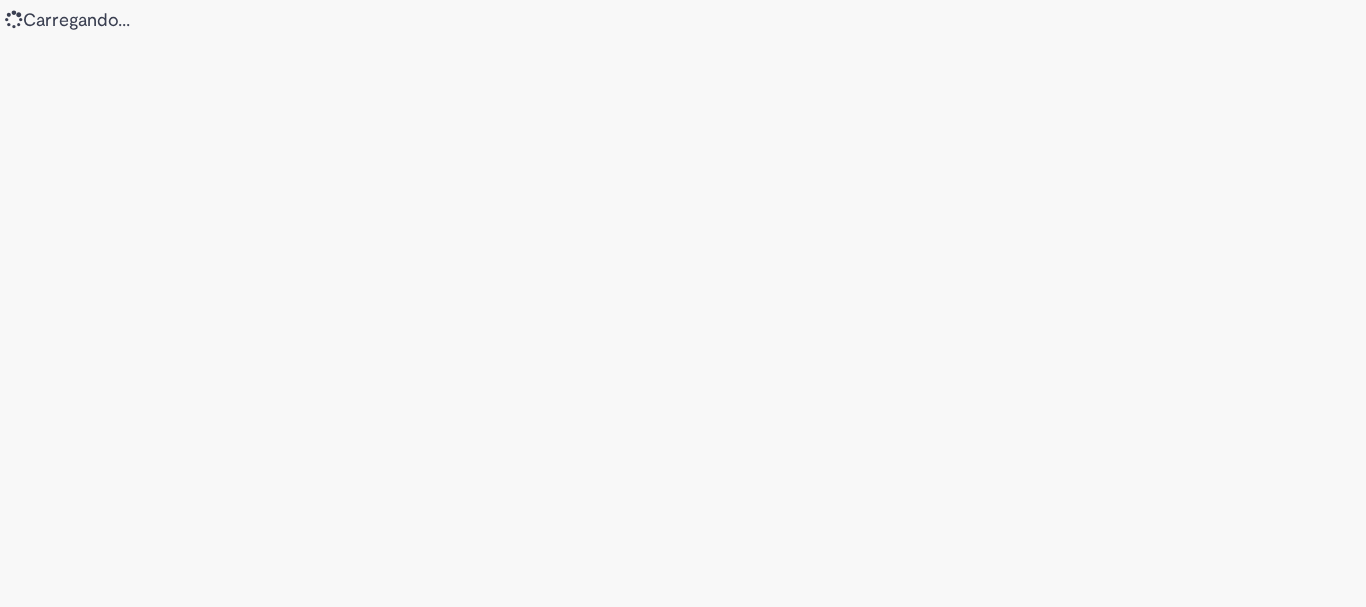 scroll, scrollTop: 0, scrollLeft: 0, axis: both 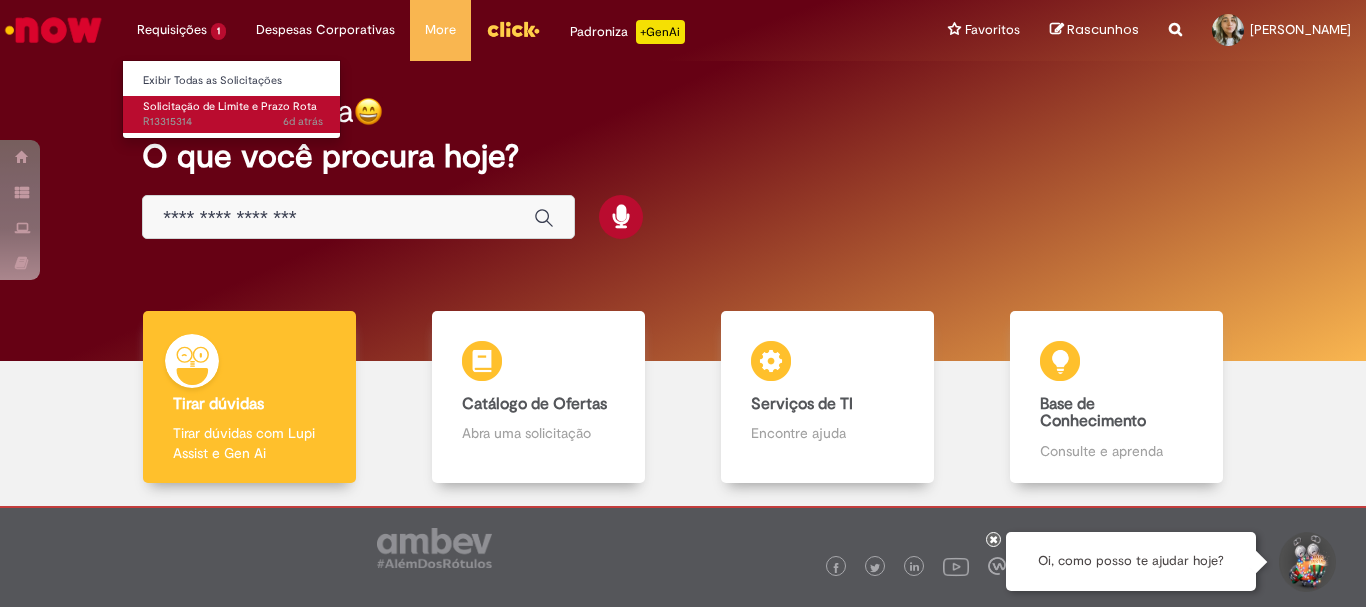 click on "Solicitação de Limite e Prazo Rota" at bounding box center (230, 106) 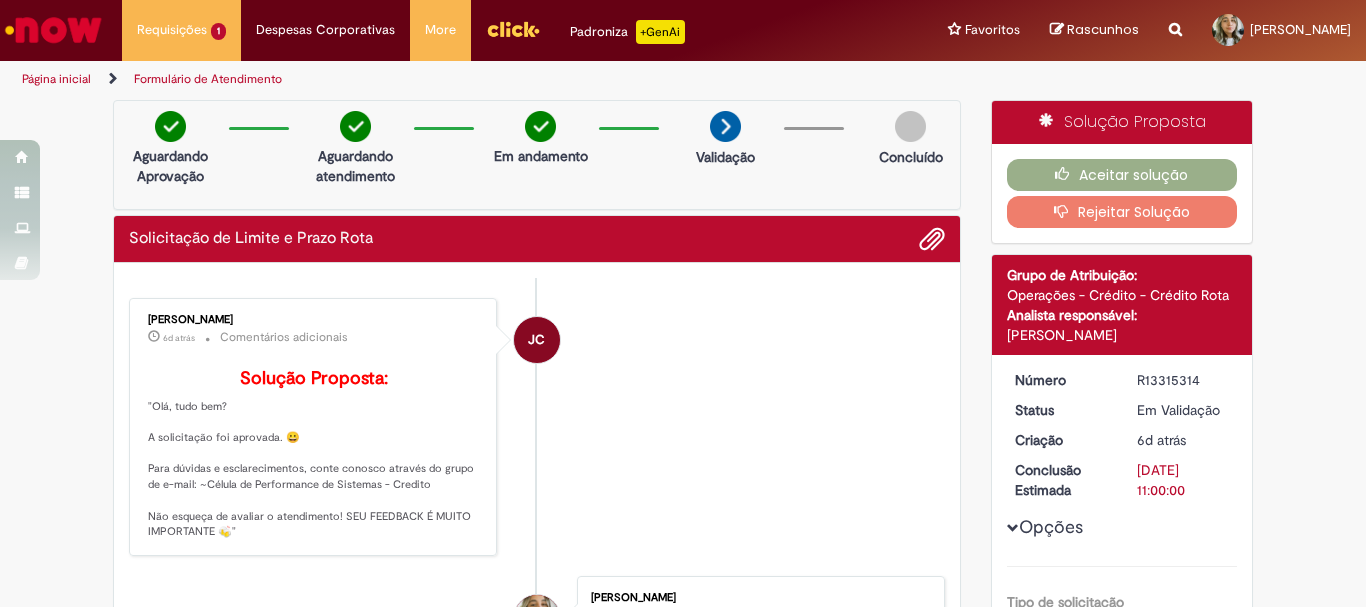 scroll, scrollTop: 200, scrollLeft: 0, axis: vertical 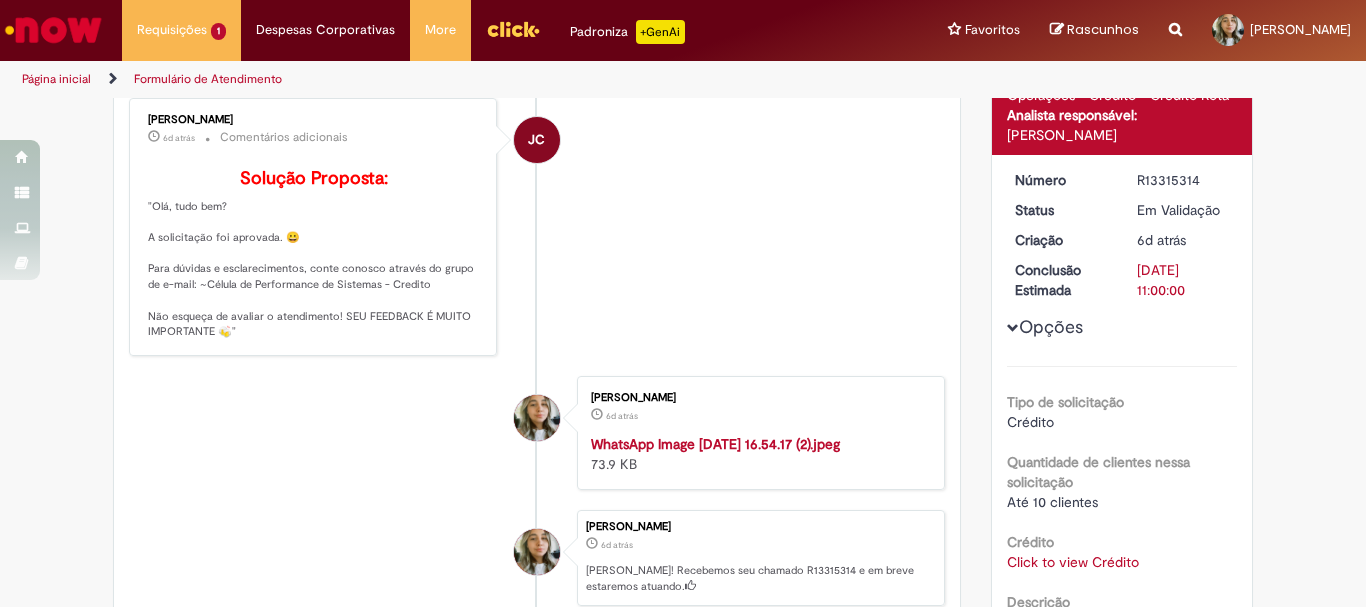 click at bounding box center [513, 30] 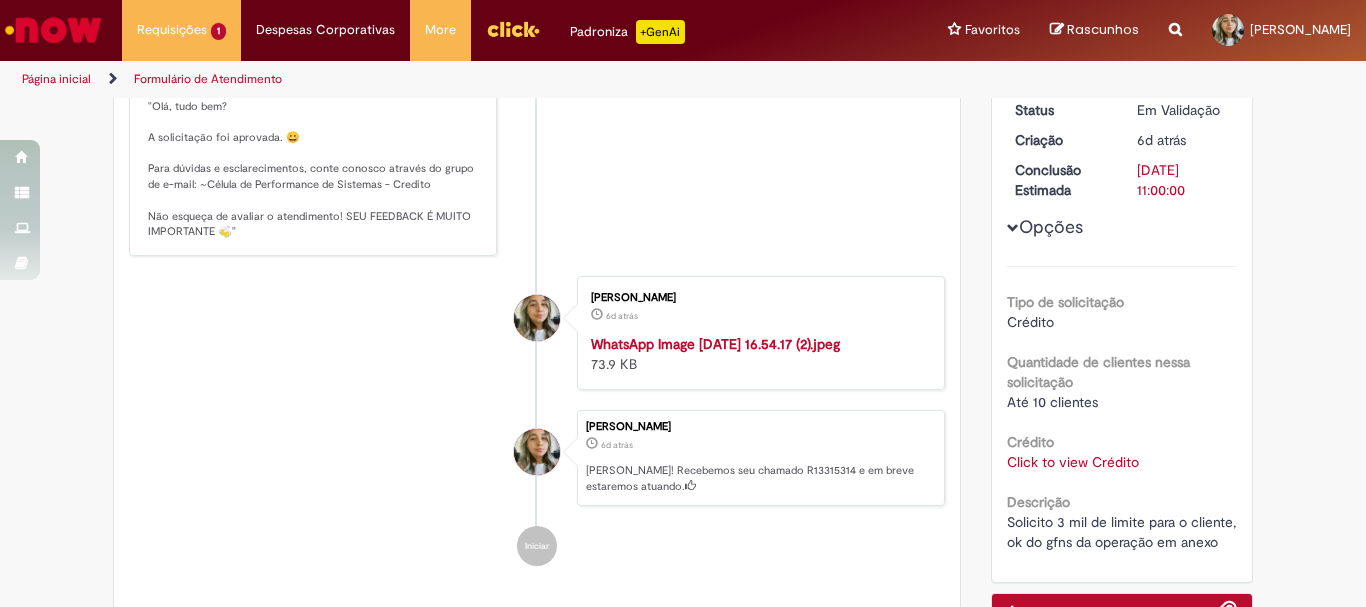 scroll, scrollTop: 400, scrollLeft: 0, axis: vertical 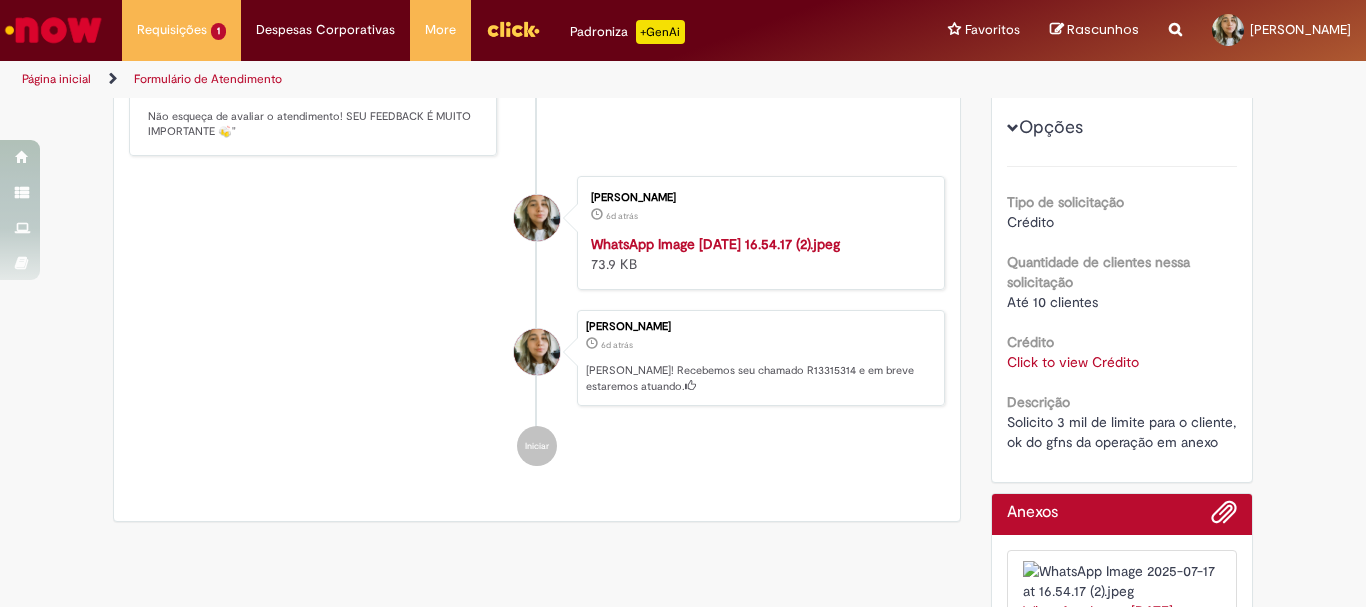 click on "Click to view Crédito" at bounding box center [1073, 362] 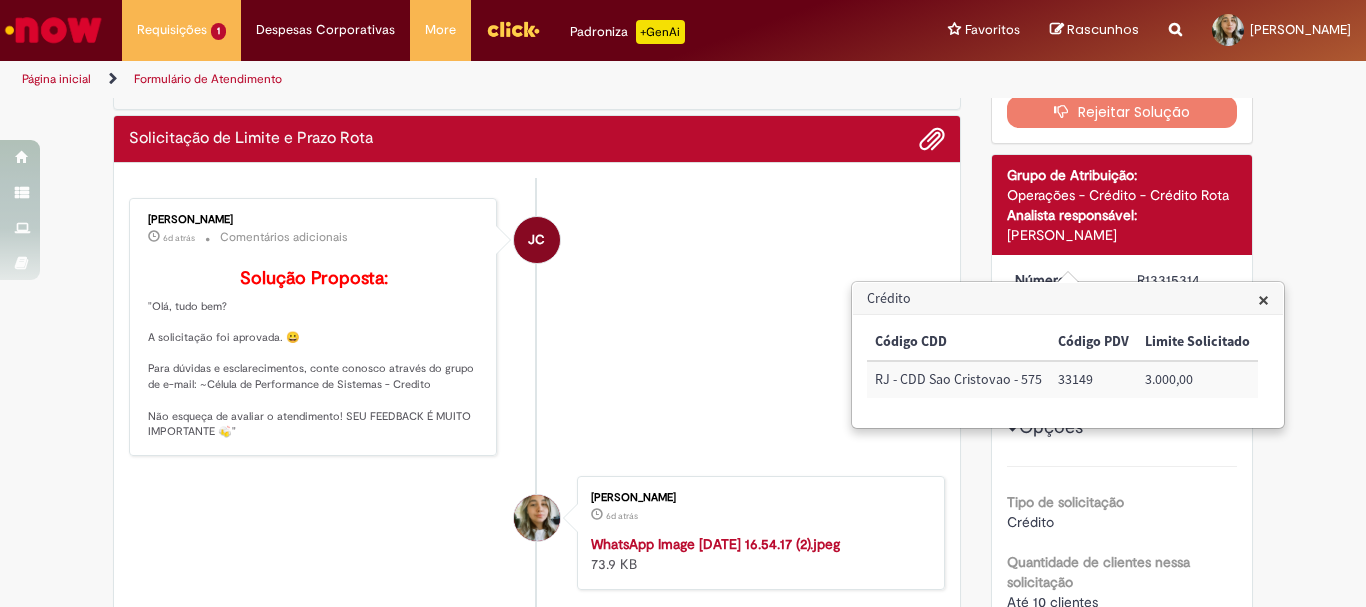 scroll, scrollTop: 0, scrollLeft: 0, axis: both 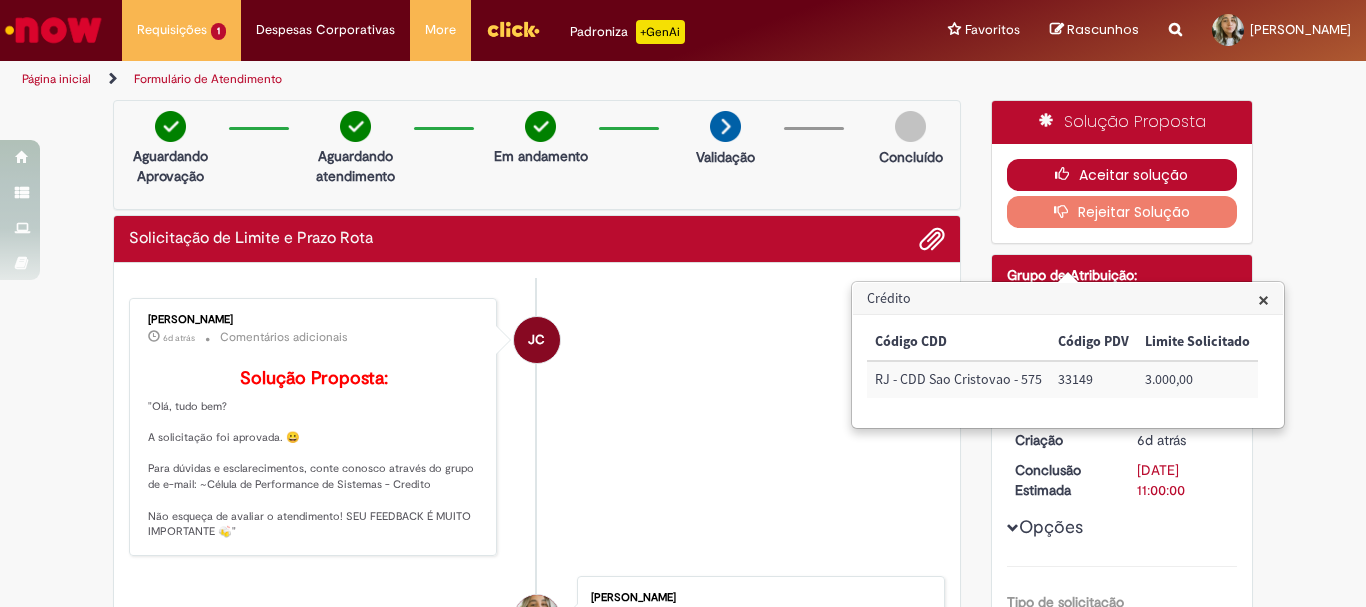 click on "Aceitar solução" at bounding box center [1122, 175] 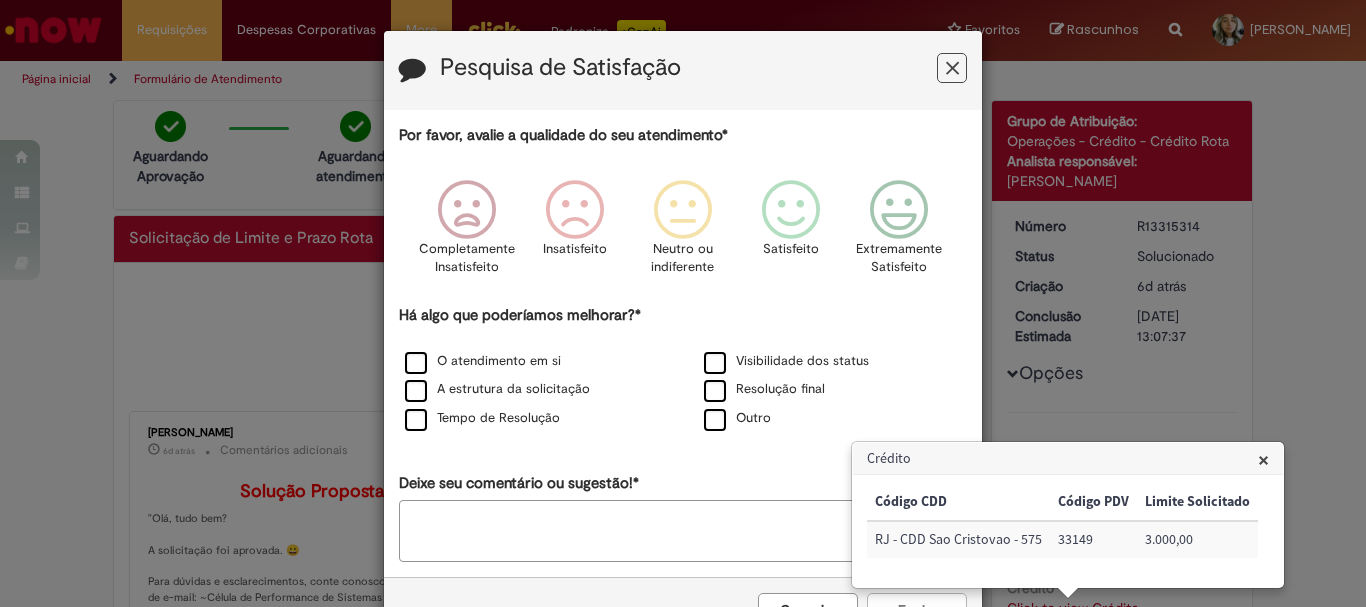 click at bounding box center [952, 68] 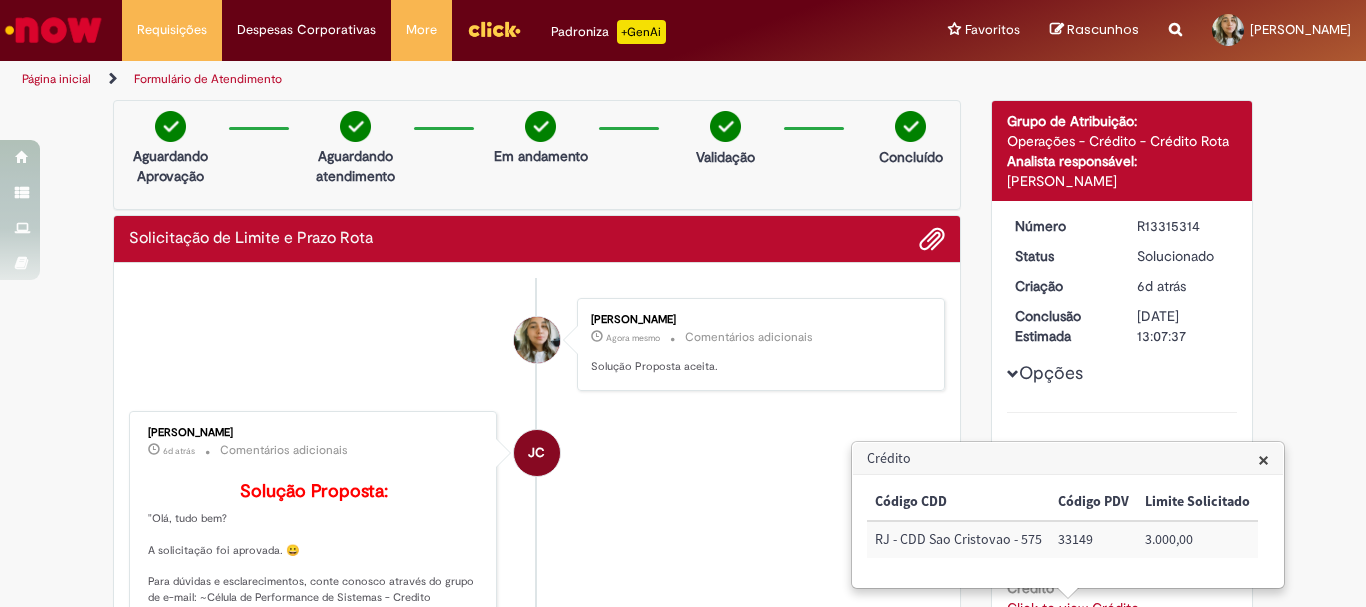 click on "Crédito" at bounding box center (1068, 459) 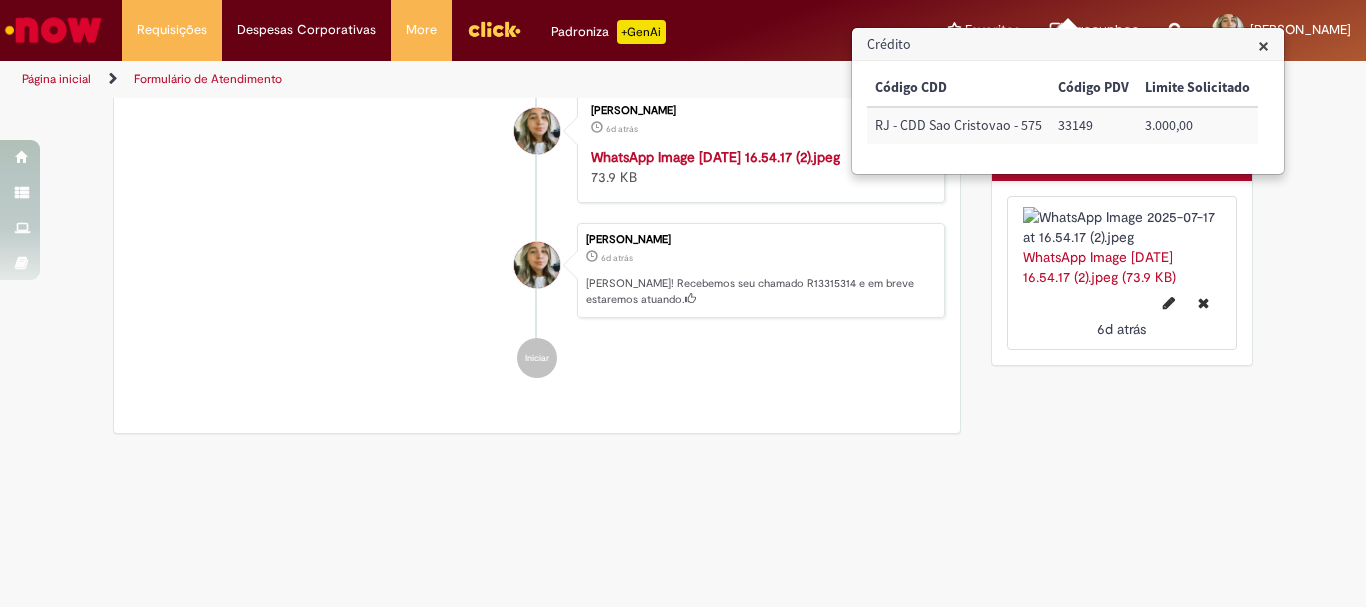 scroll, scrollTop: 200, scrollLeft: 0, axis: vertical 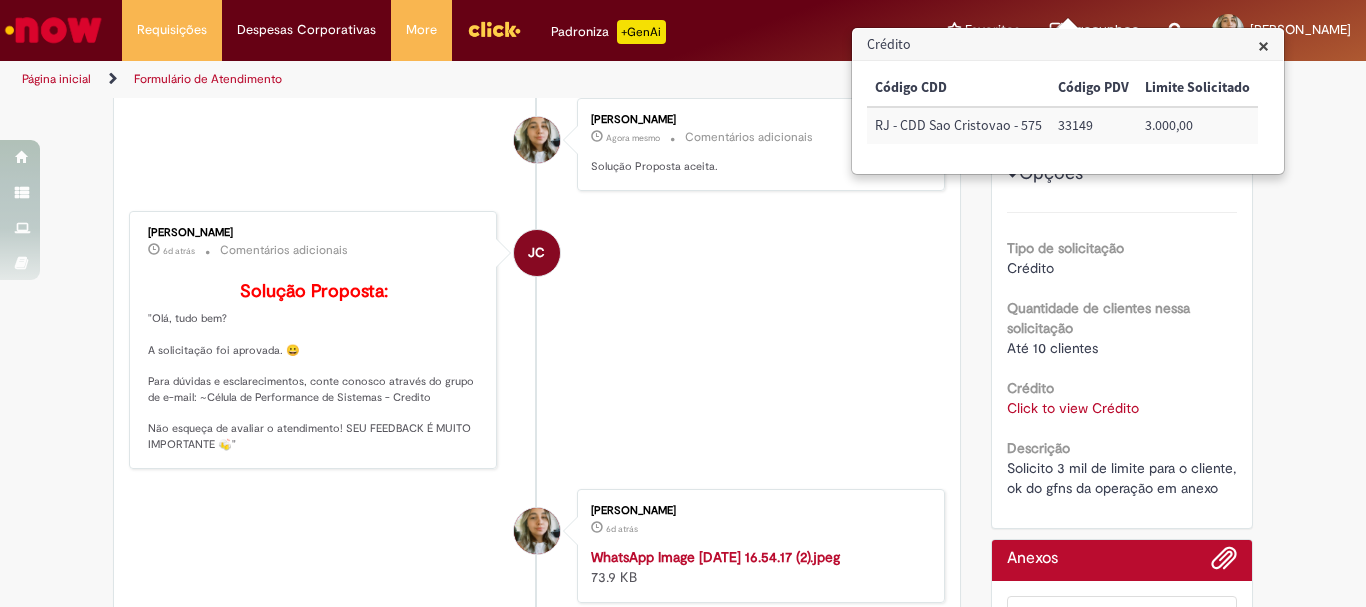 click on "Página inicial" at bounding box center [56, 79] 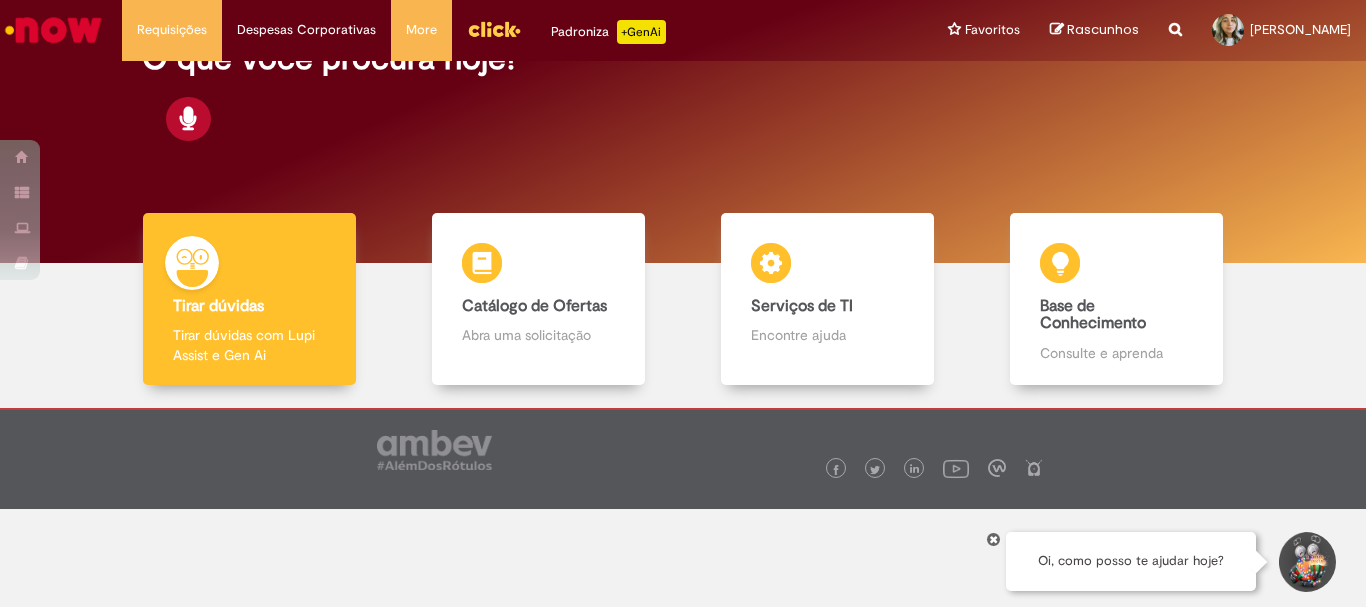 scroll, scrollTop: 0, scrollLeft: 0, axis: both 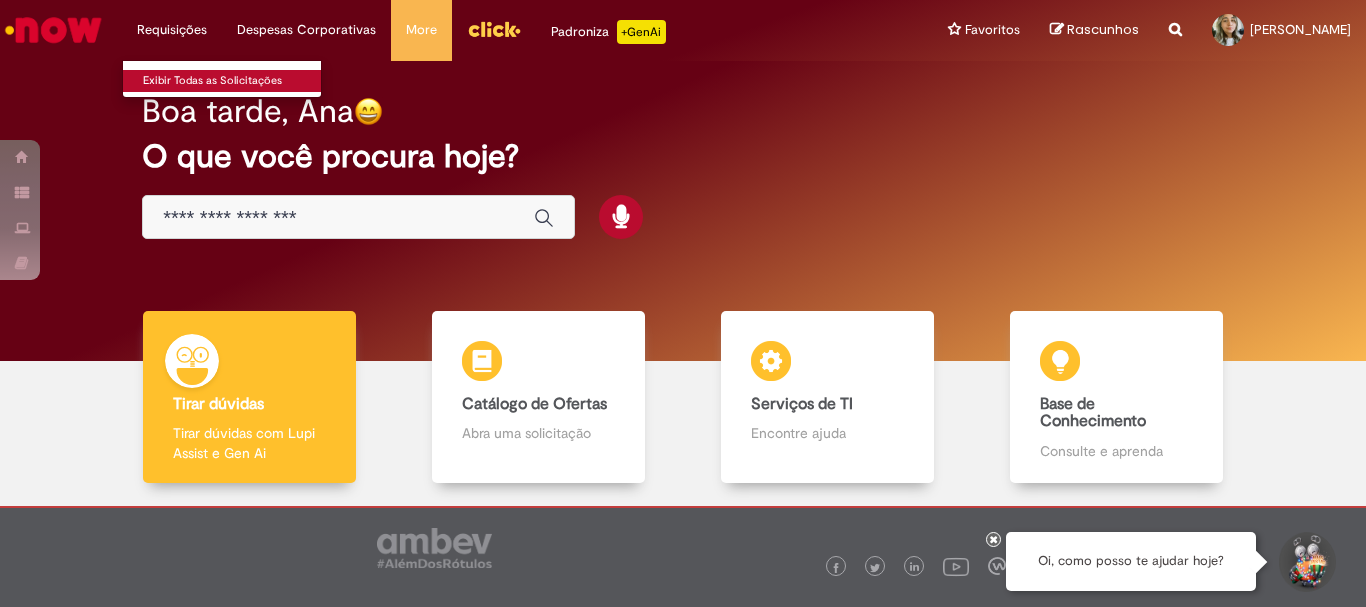 click on "Exibir Todas as Solicitações" at bounding box center [233, 81] 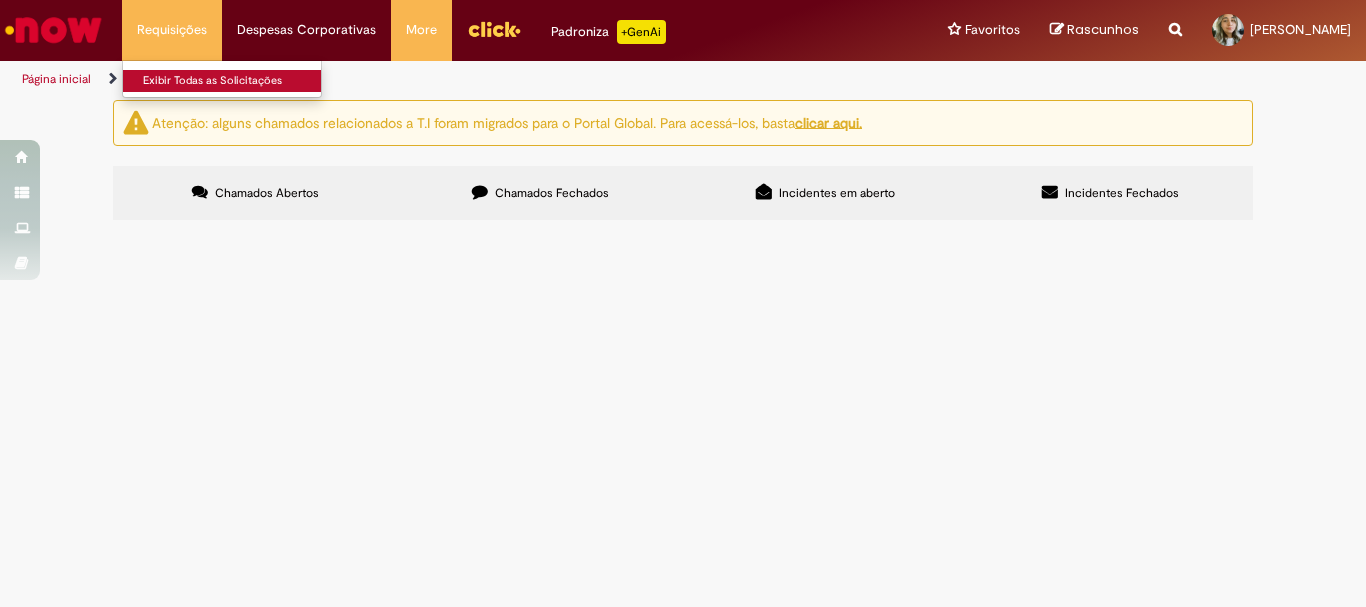 click on "Exibir Todas as Solicitações" at bounding box center (233, 81) 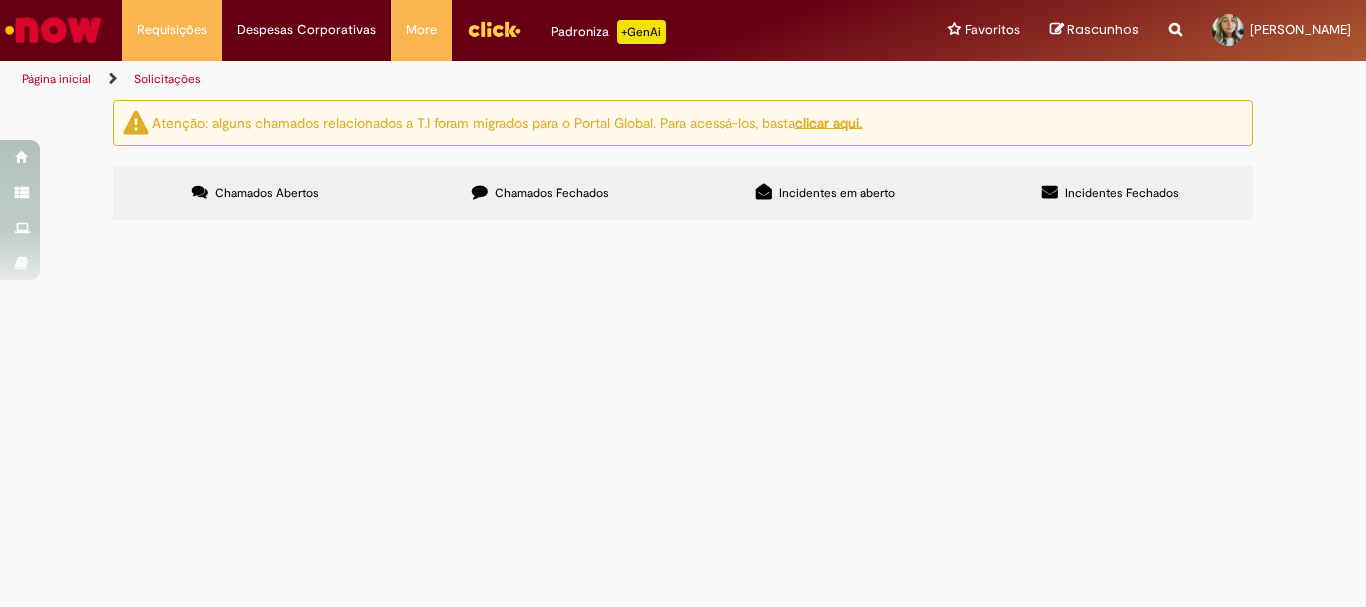 click on "Chamados Fechados" at bounding box center (540, 193) 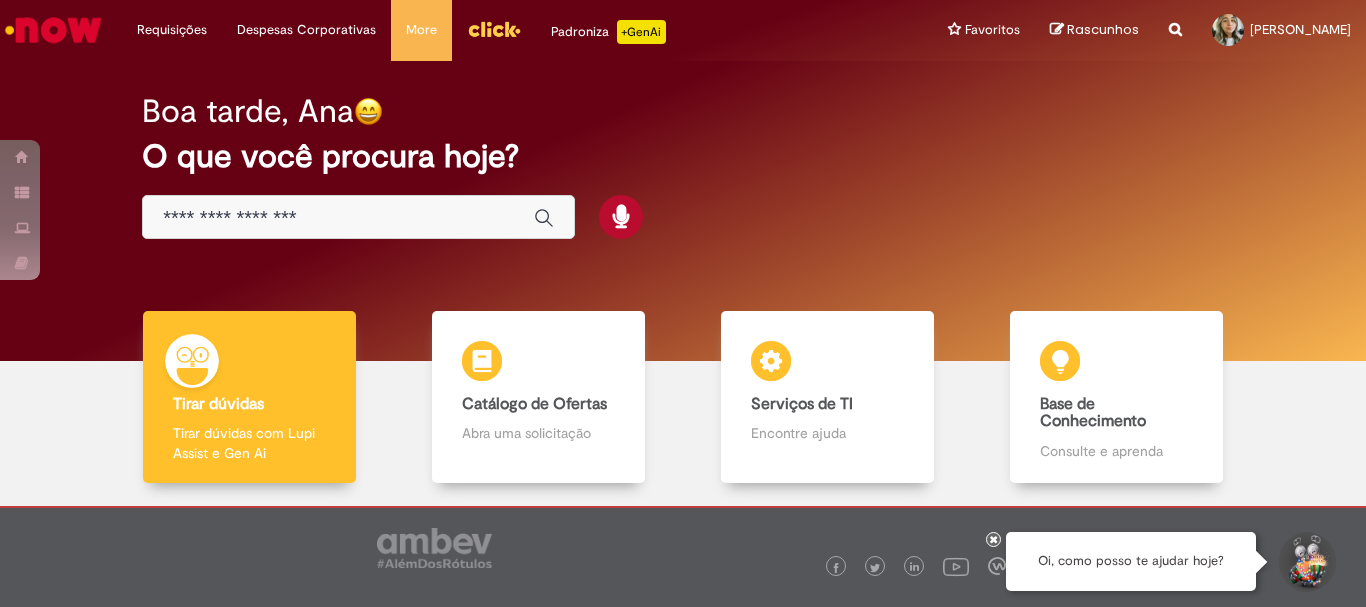 scroll, scrollTop: 98, scrollLeft: 0, axis: vertical 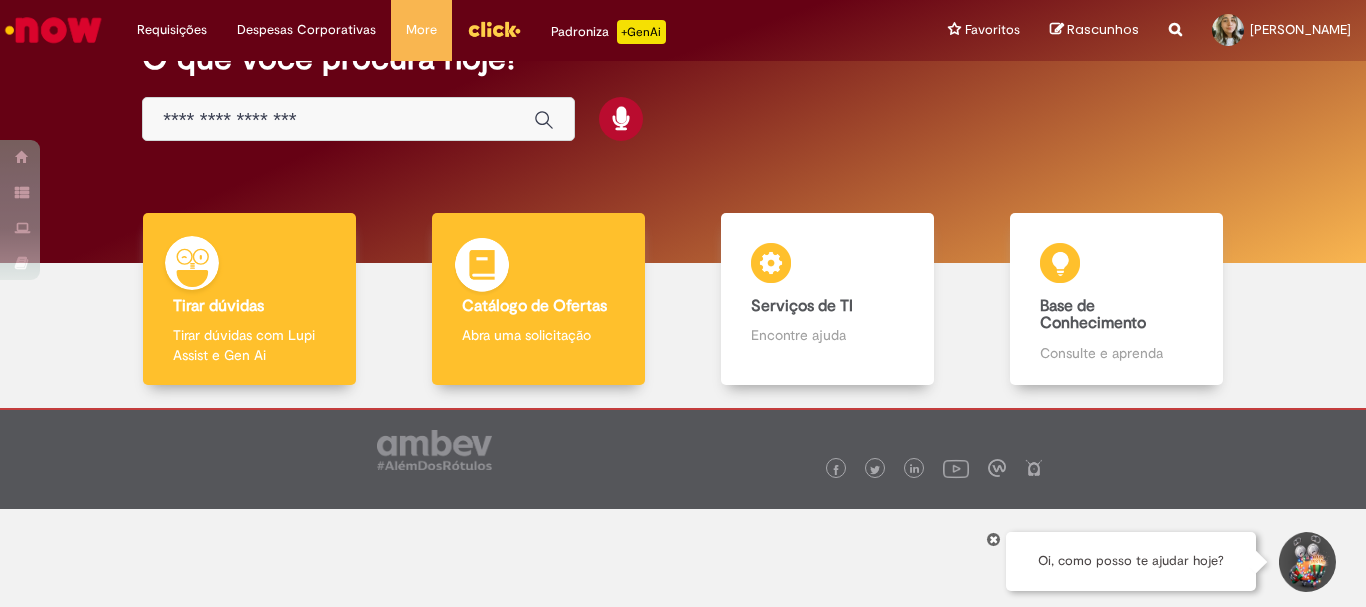 click on "Catálogo de Ofertas" at bounding box center [534, 306] 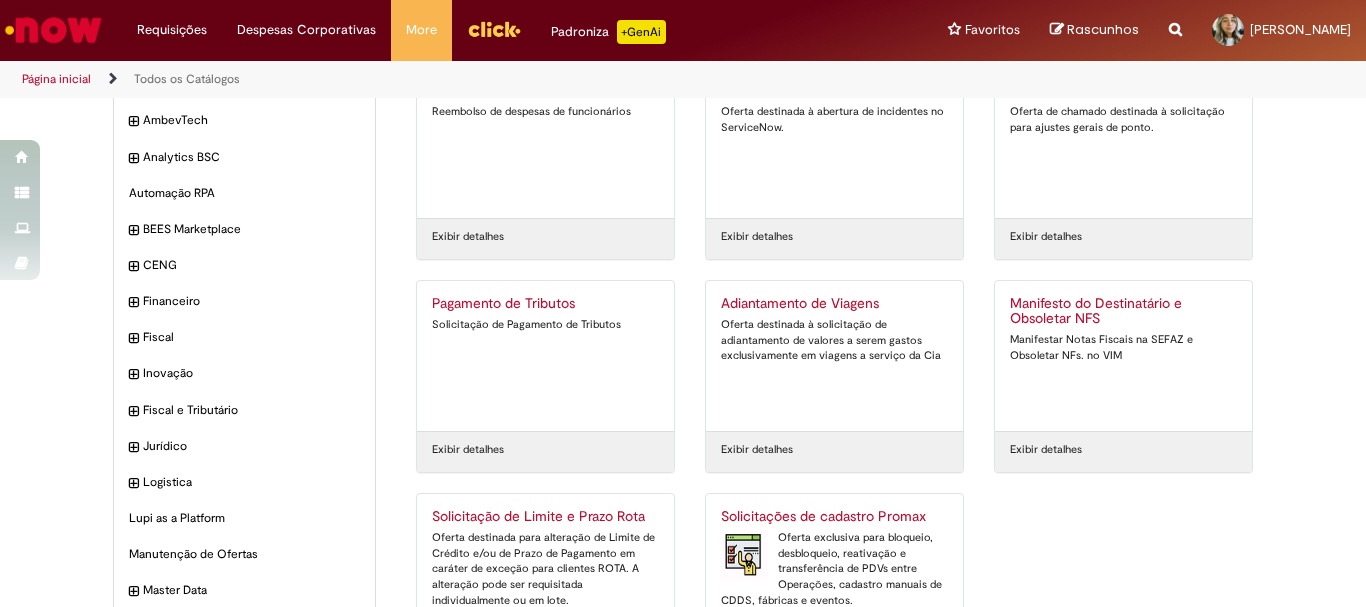 scroll, scrollTop: 191, scrollLeft: 0, axis: vertical 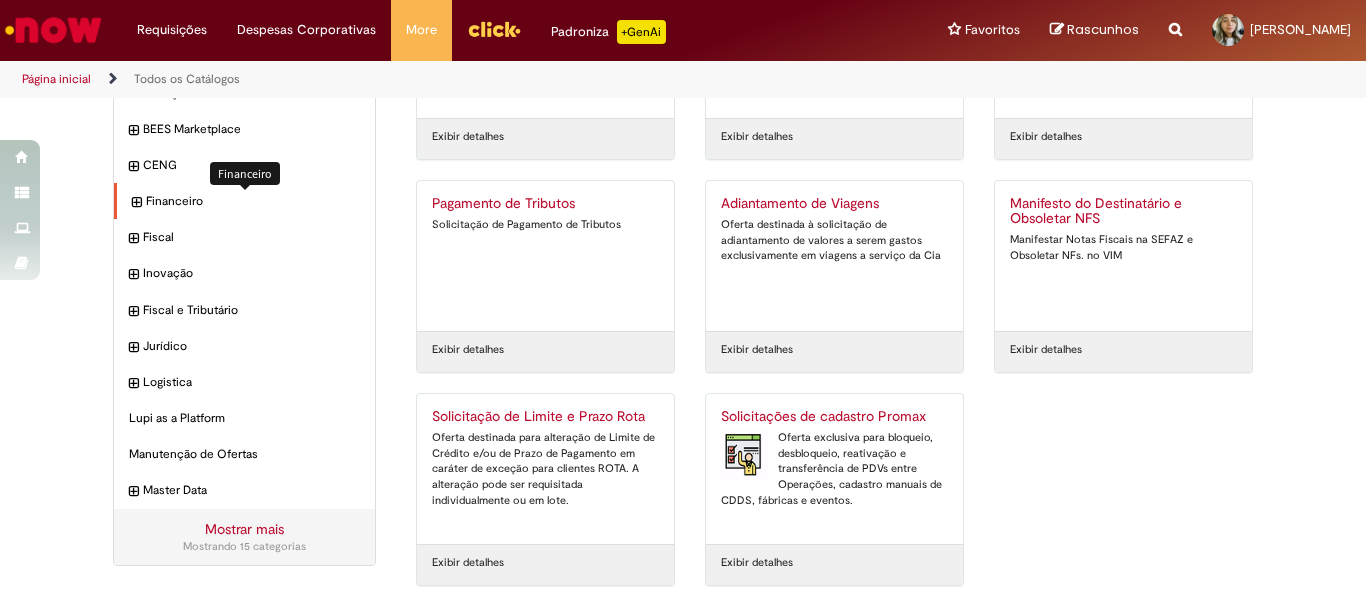click on "Financeiro
Itens" at bounding box center (253, 201) 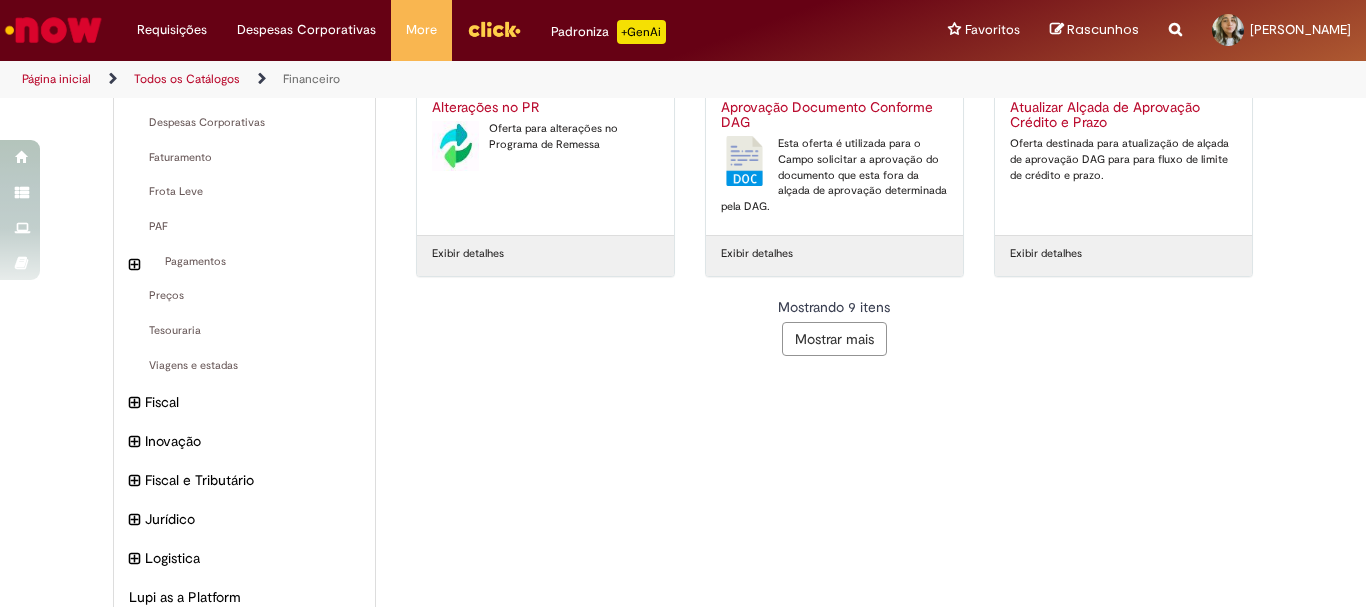 scroll, scrollTop: 0, scrollLeft: 0, axis: both 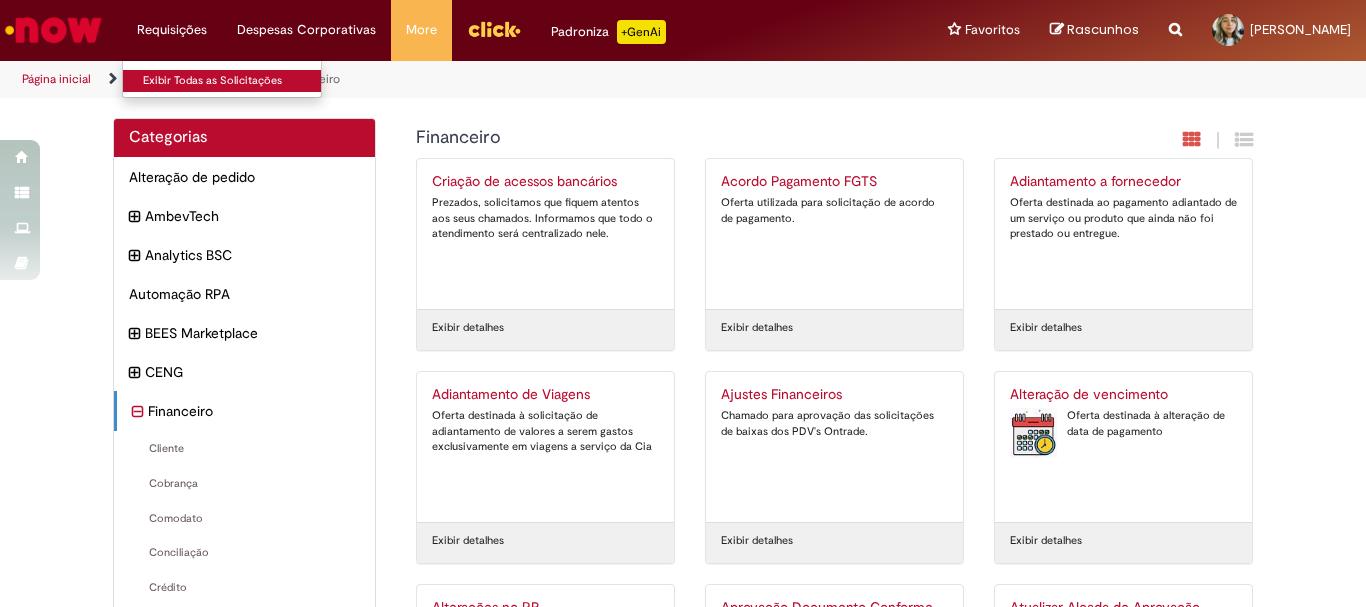 click on "Exibir Todas as Solicitações" at bounding box center [233, 81] 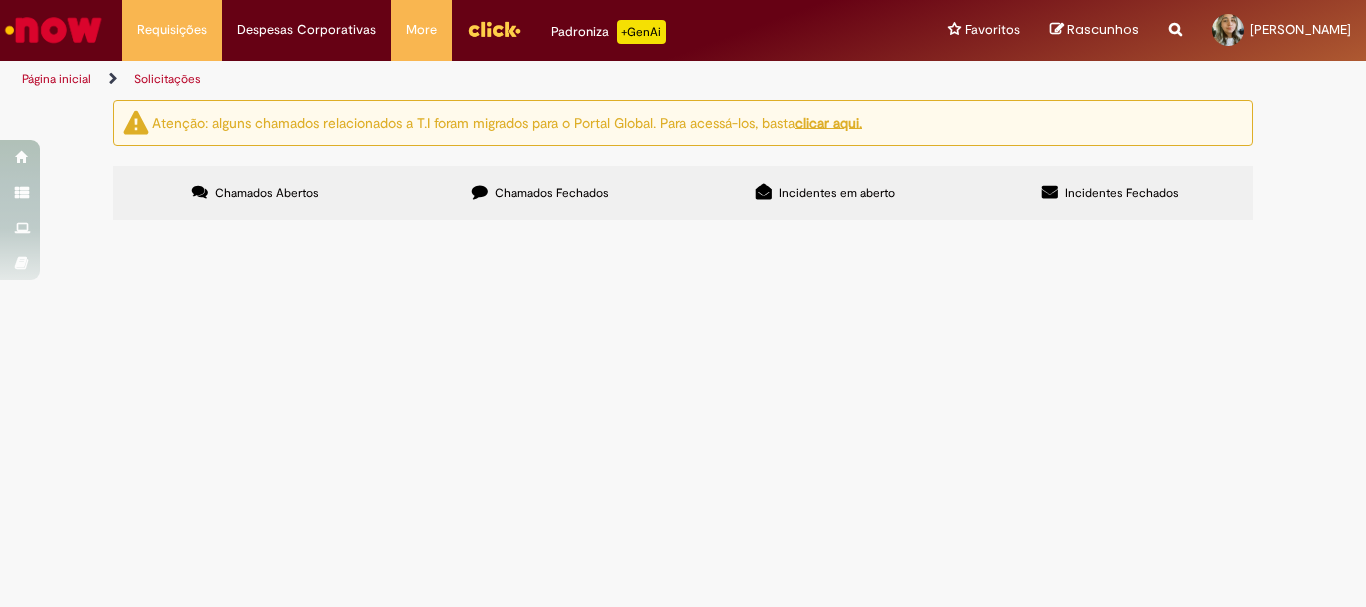 click on "Chamados Fechados" at bounding box center [540, 193] 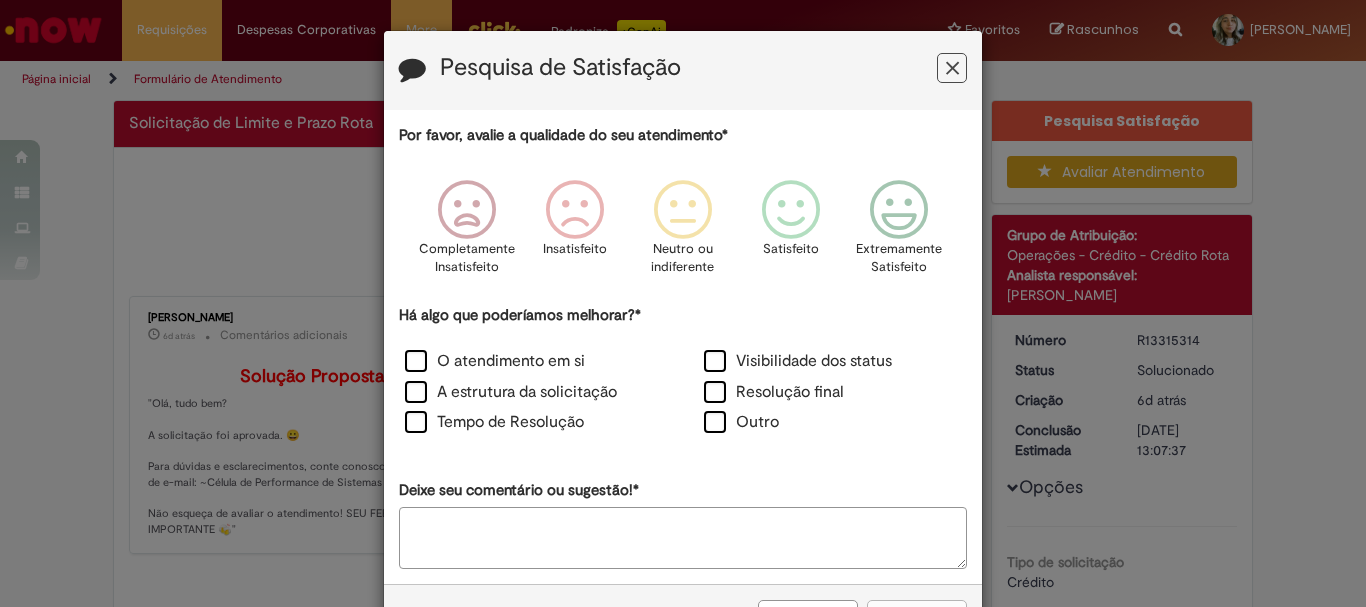 click at bounding box center [952, 68] 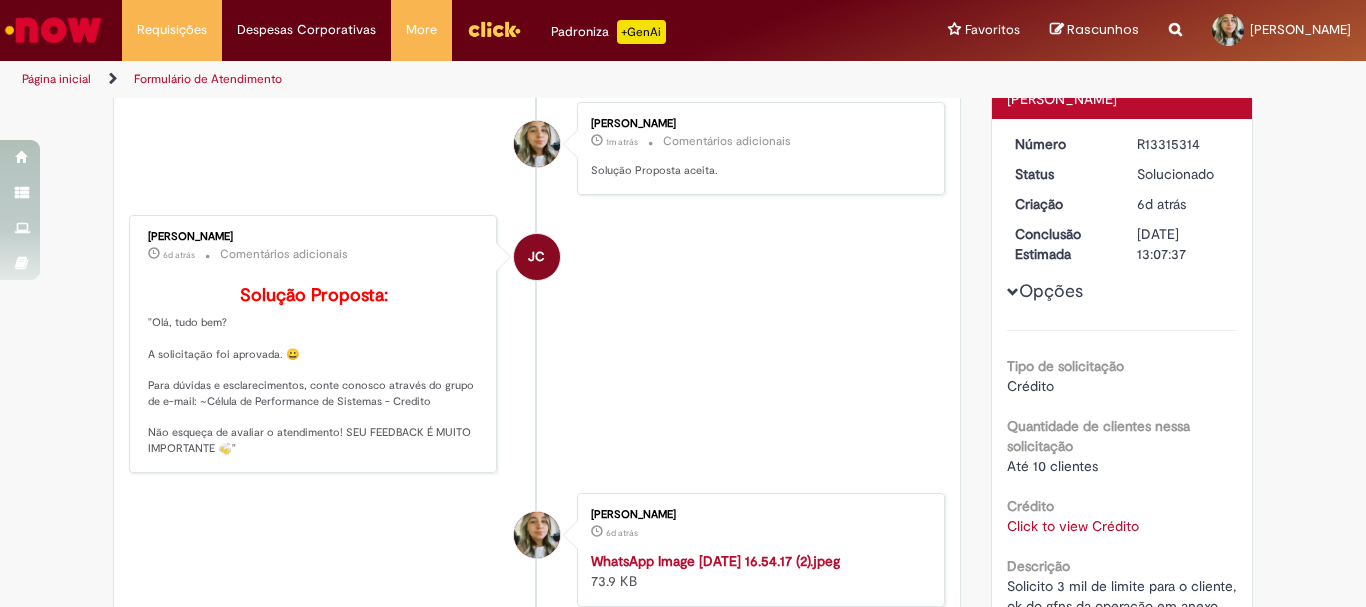 scroll, scrollTop: 0, scrollLeft: 0, axis: both 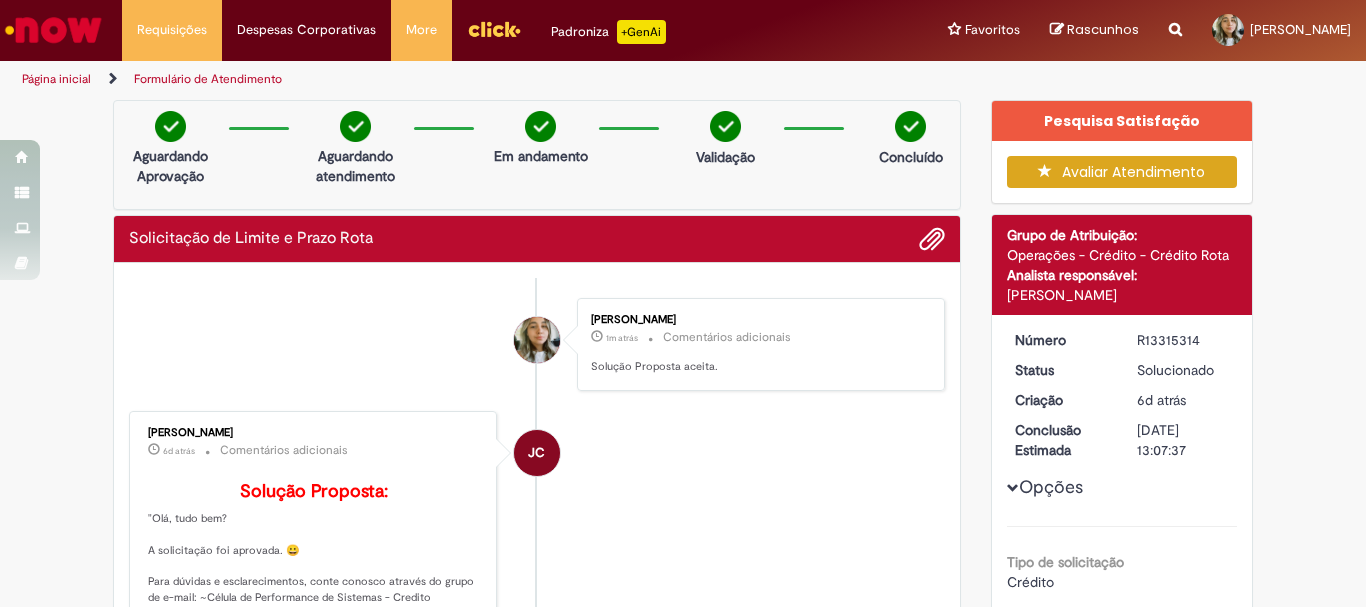 click at bounding box center (1175, 18) 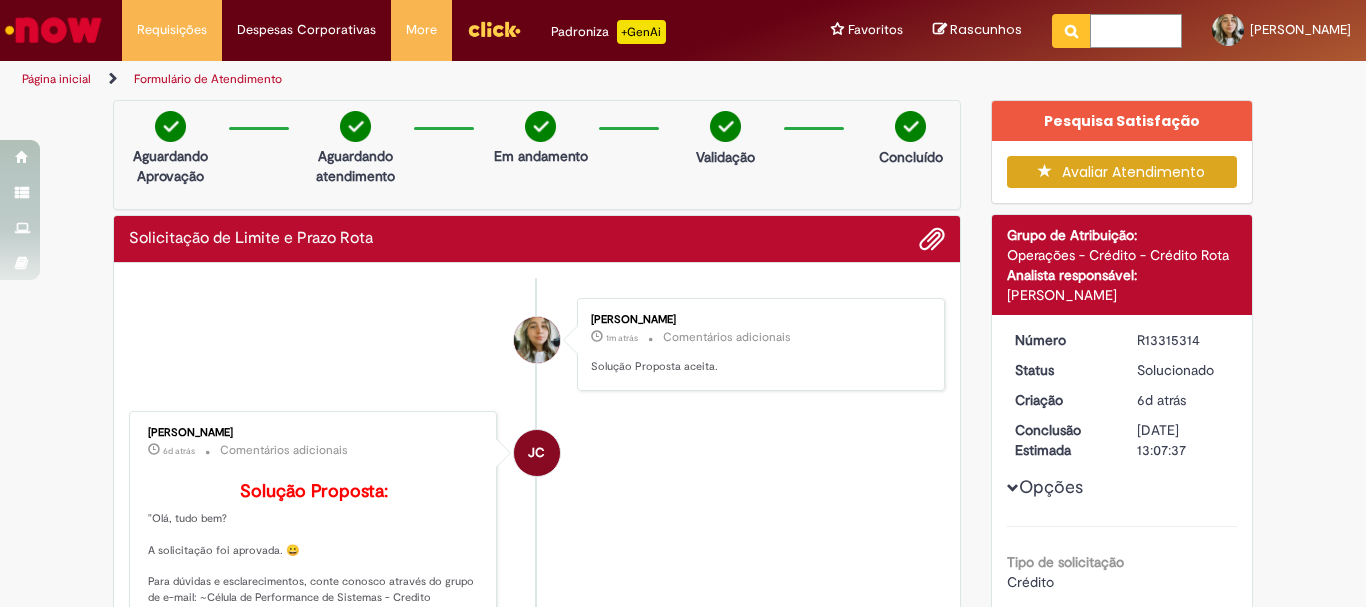 drag, startPoint x: 1128, startPoint y: 27, endPoint x: 1120, endPoint y: 34, distance: 10.630146 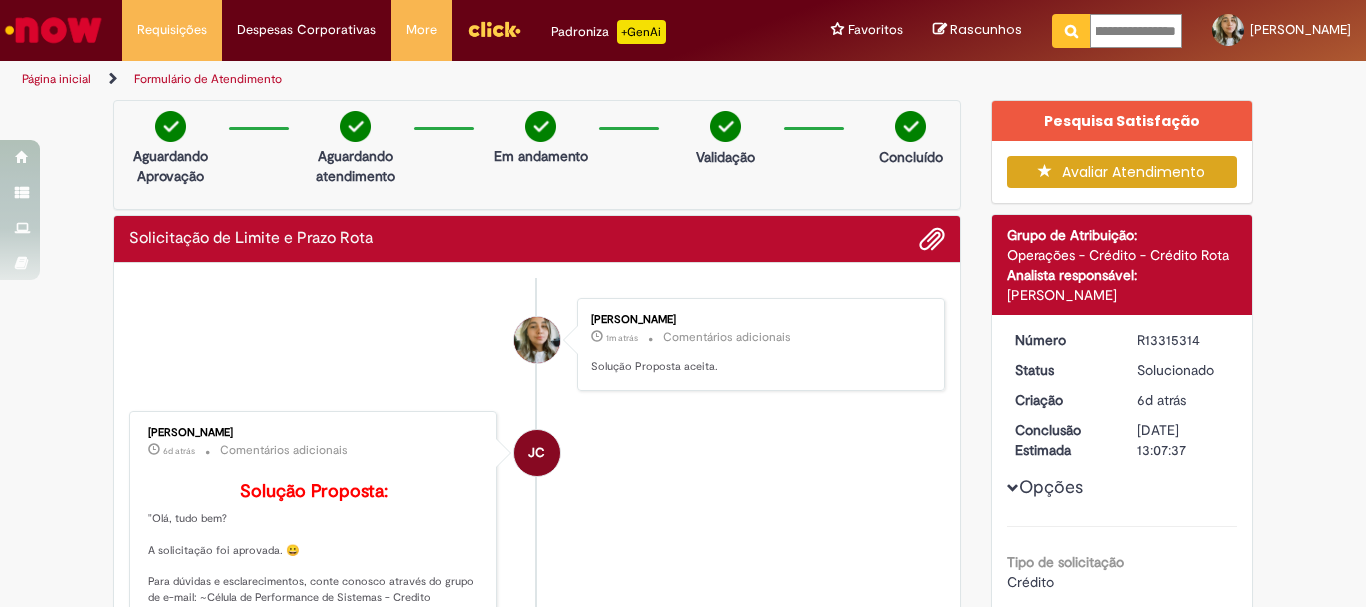 type on "**********" 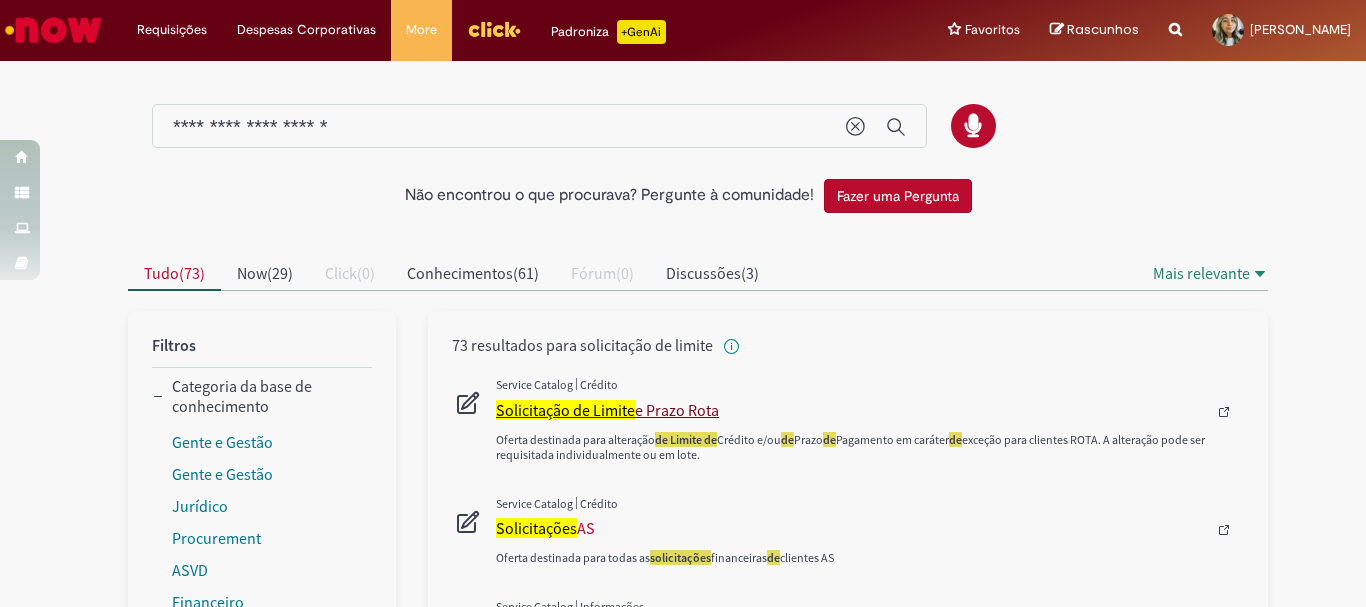 click on "Solicitação de Limite  e Prazo Rota" at bounding box center [851, 410] 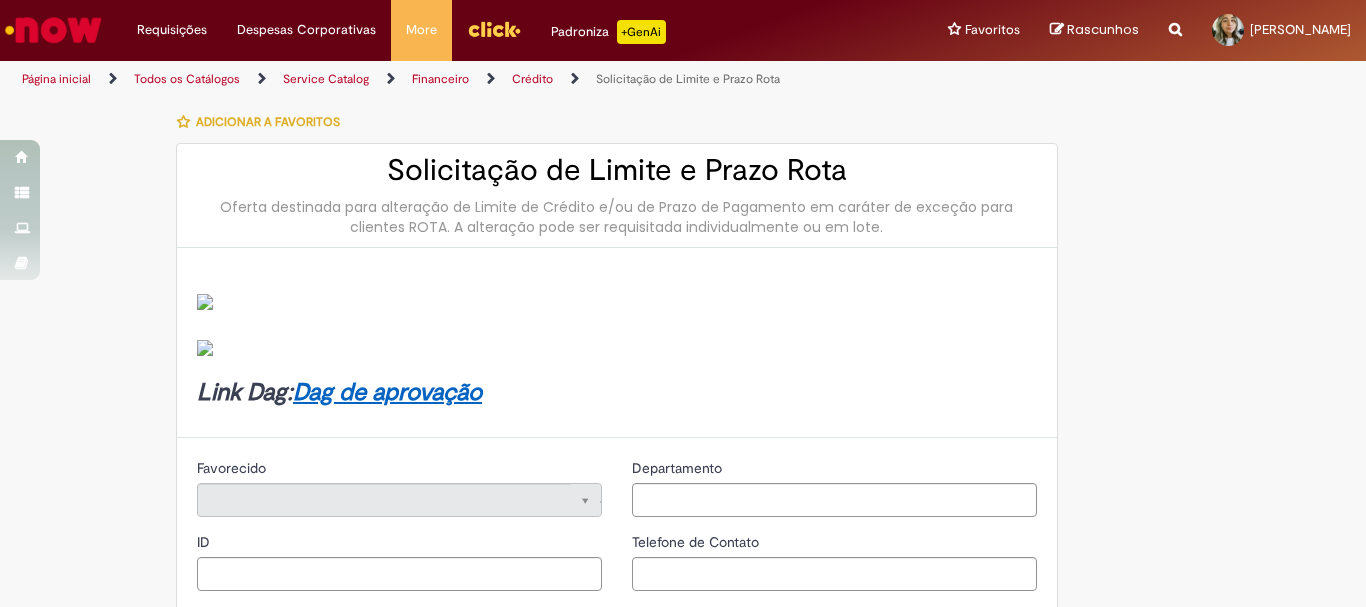 type on "********" 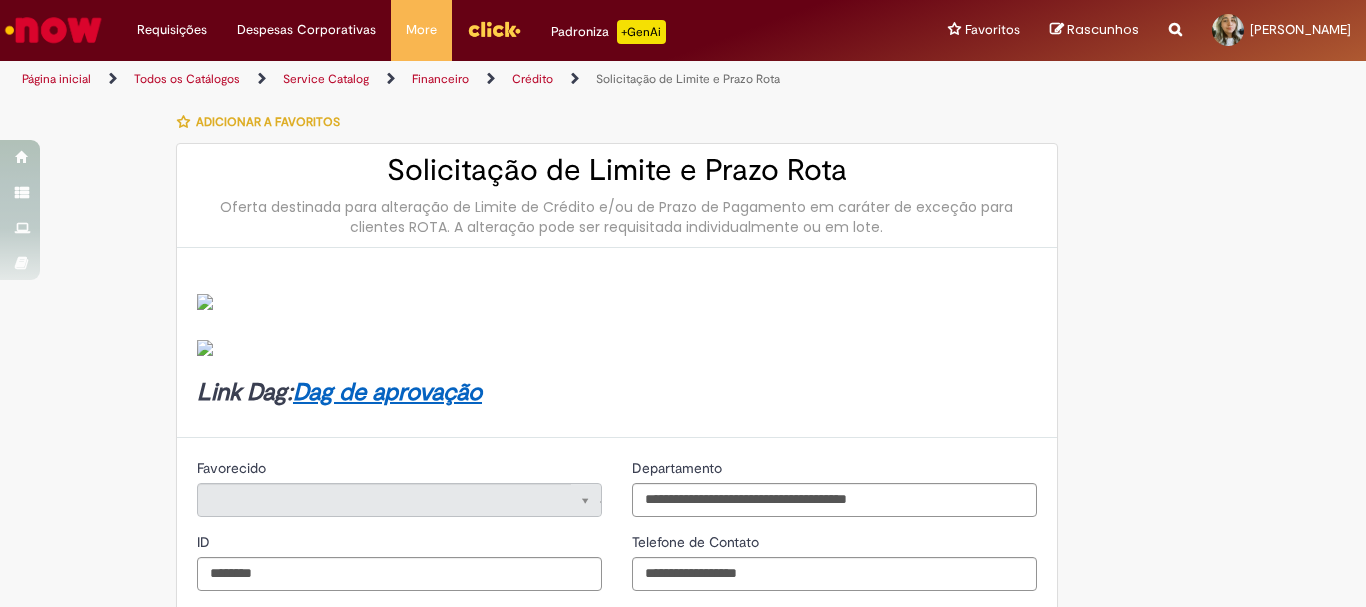 type on "**********" 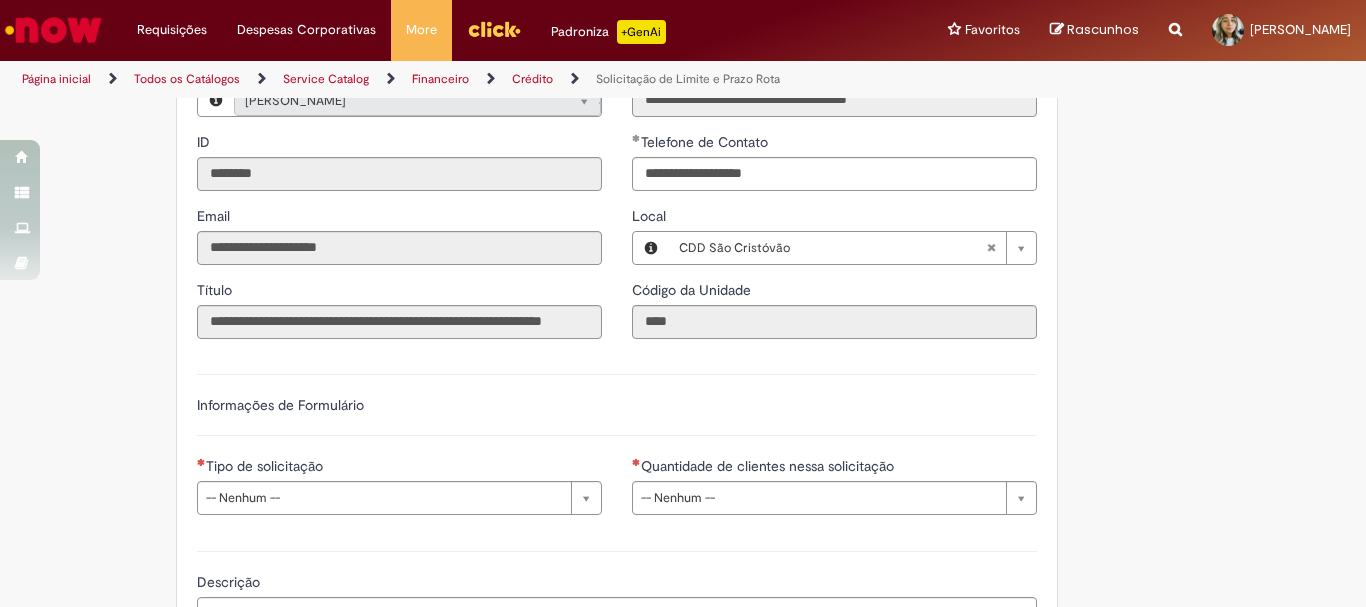 scroll, scrollTop: 500, scrollLeft: 0, axis: vertical 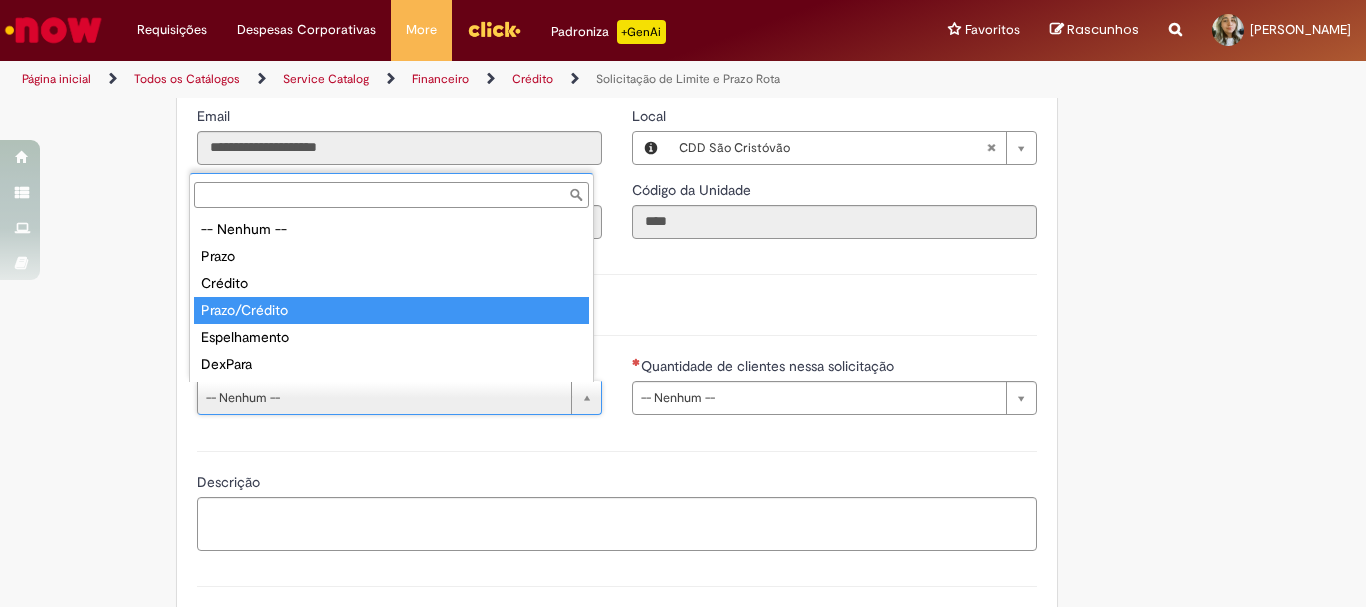 drag, startPoint x: 288, startPoint y: 308, endPoint x: 760, endPoint y: 375, distance: 476.73157 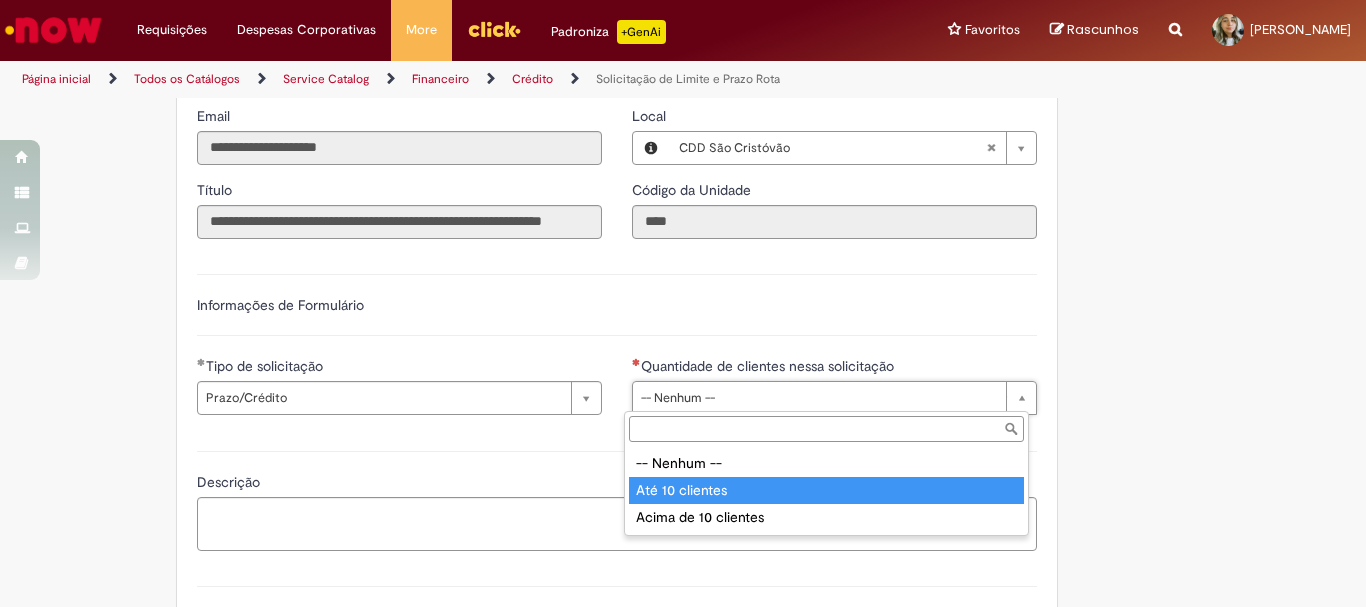 type on "**********" 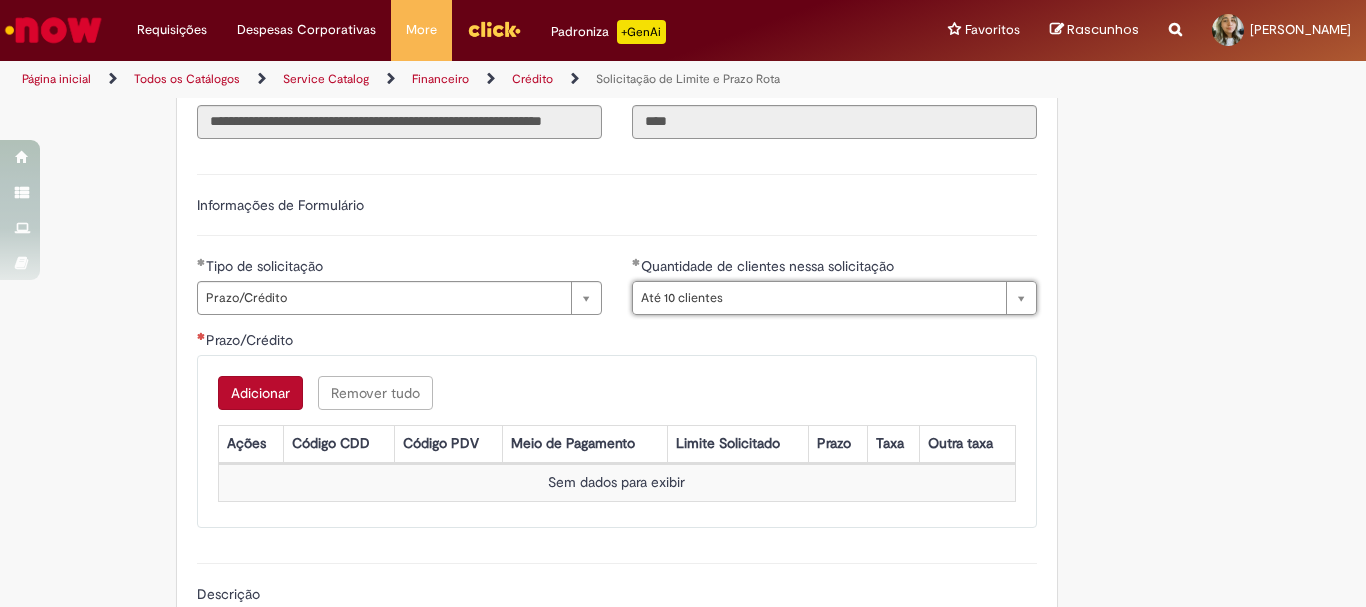 scroll, scrollTop: 800, scrollLeft: 0, axis: vertical 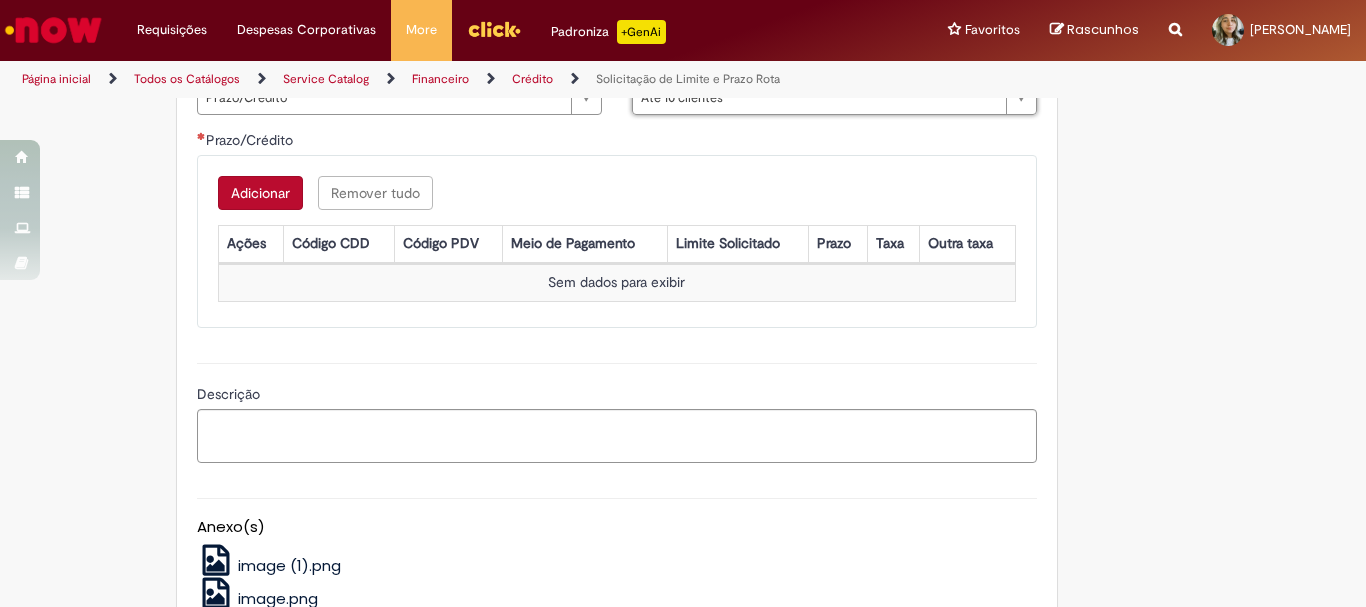 click on "Adicionar" at bounding box center (260, 193) 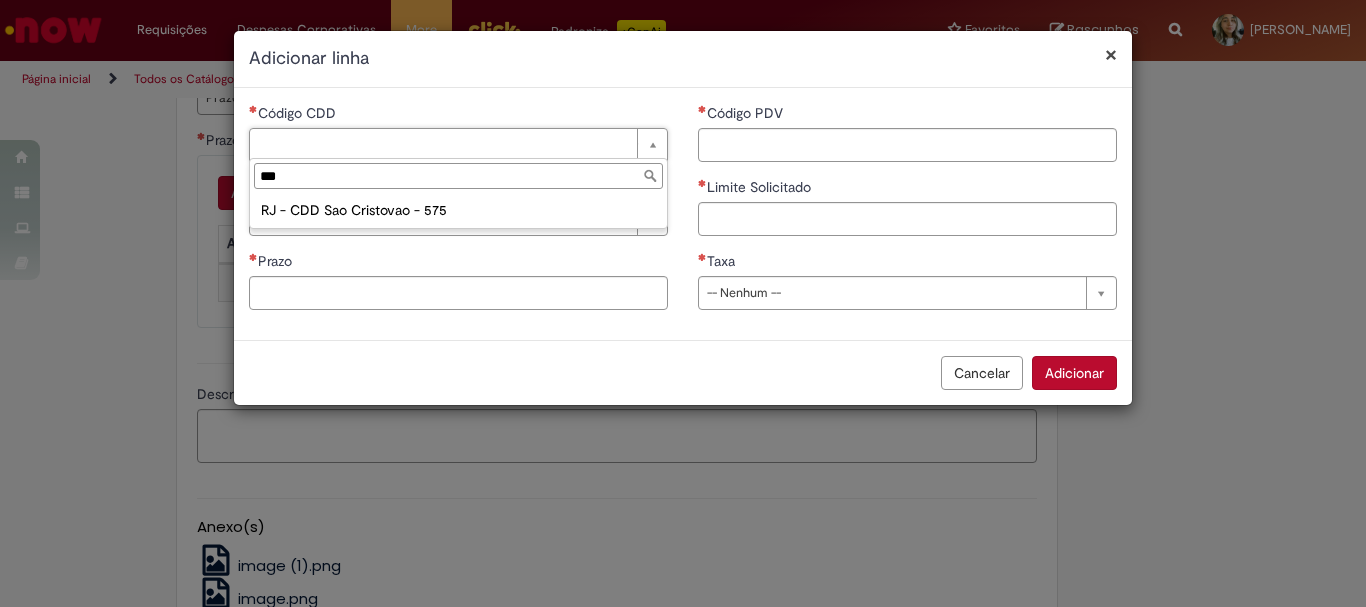type on "***" 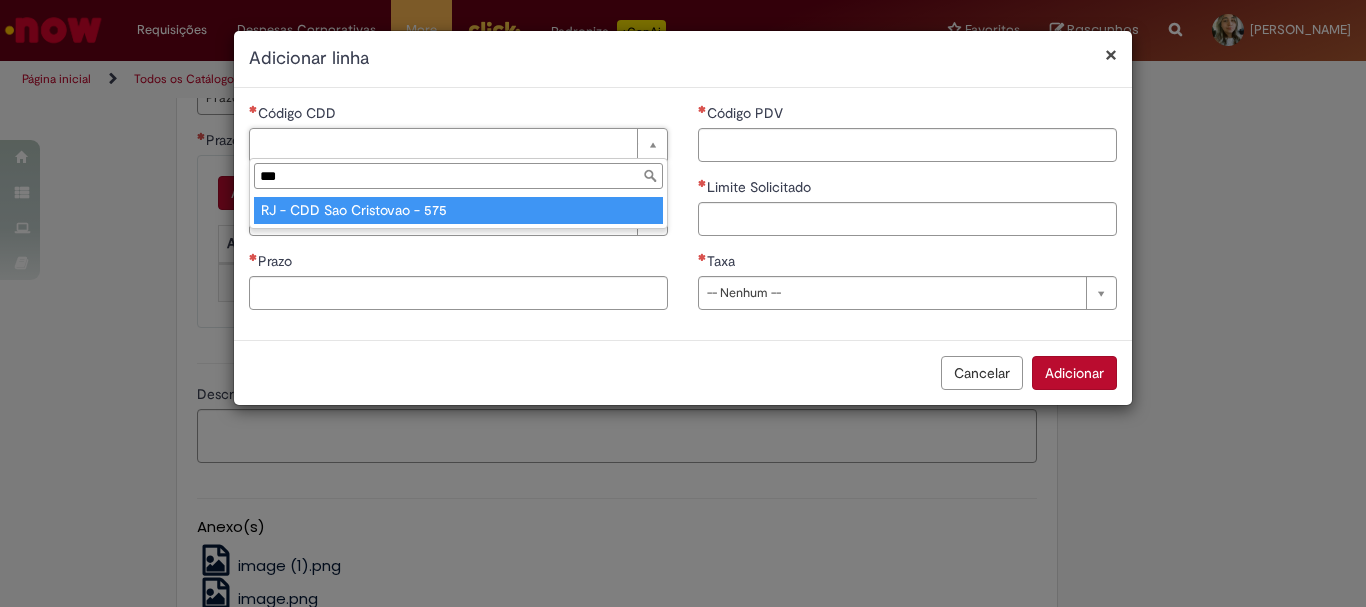 type on "**********" 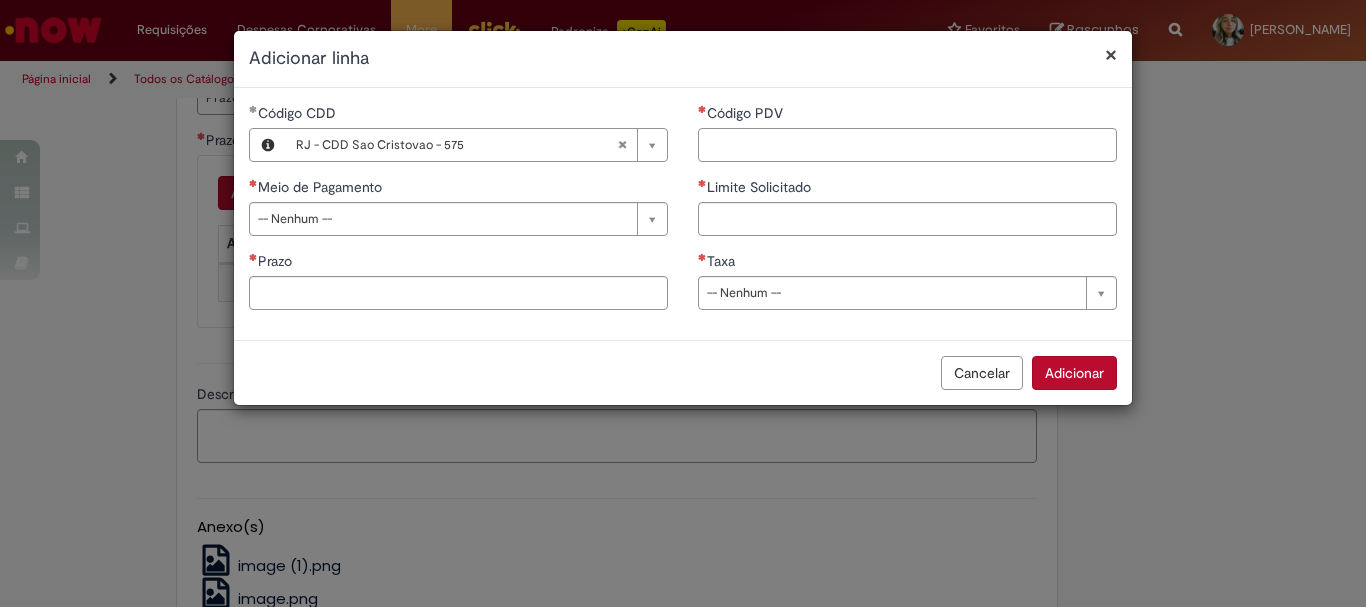 click on "Código PDV" at bounding box center [907, 145] 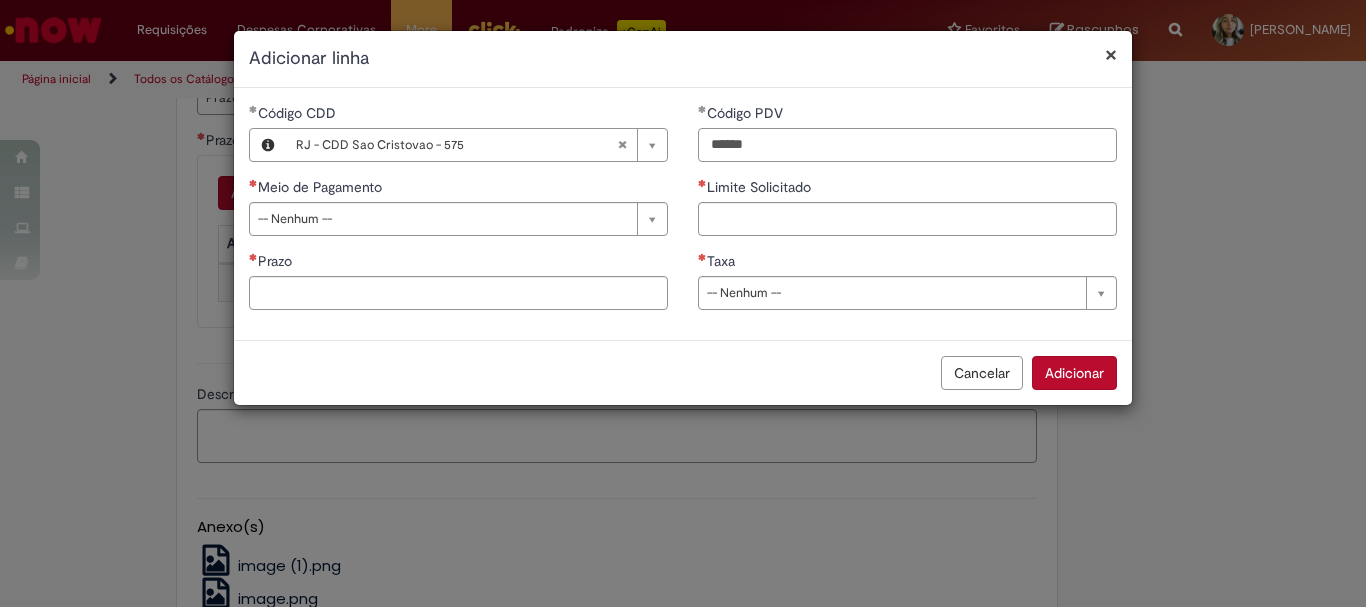 type on "*****" 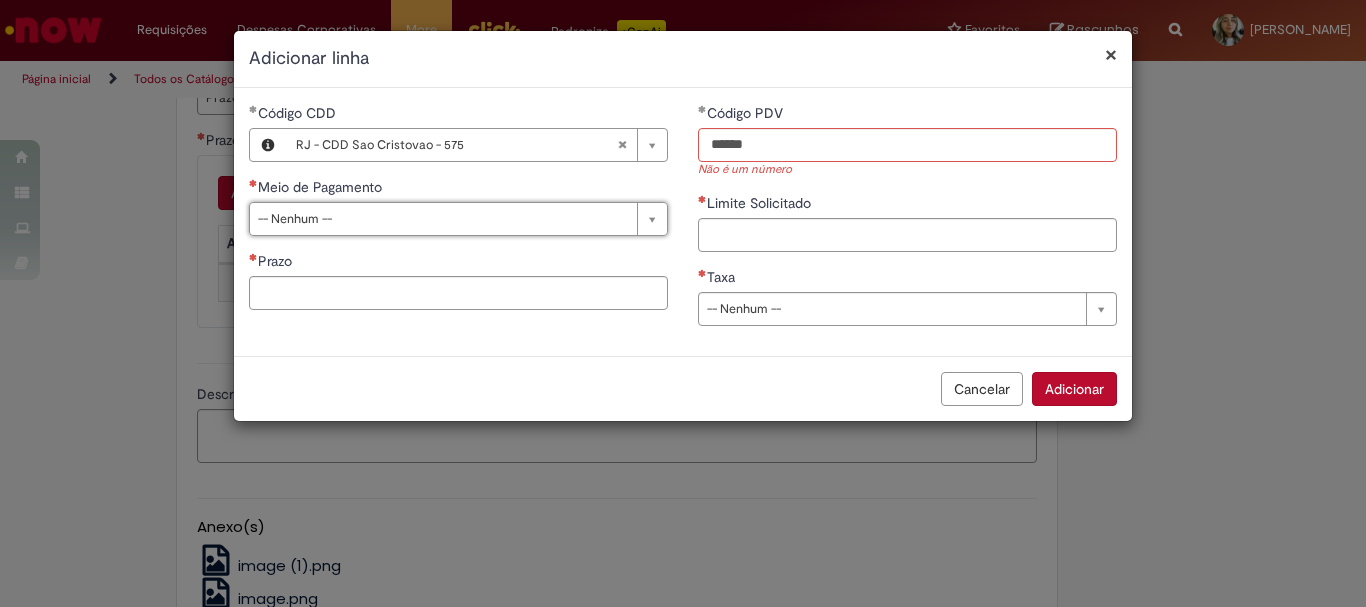 drag, startPoint x: 748, startPoint y: 142, endPoint x: 505, endPoint y: 141, distance: 243.00206 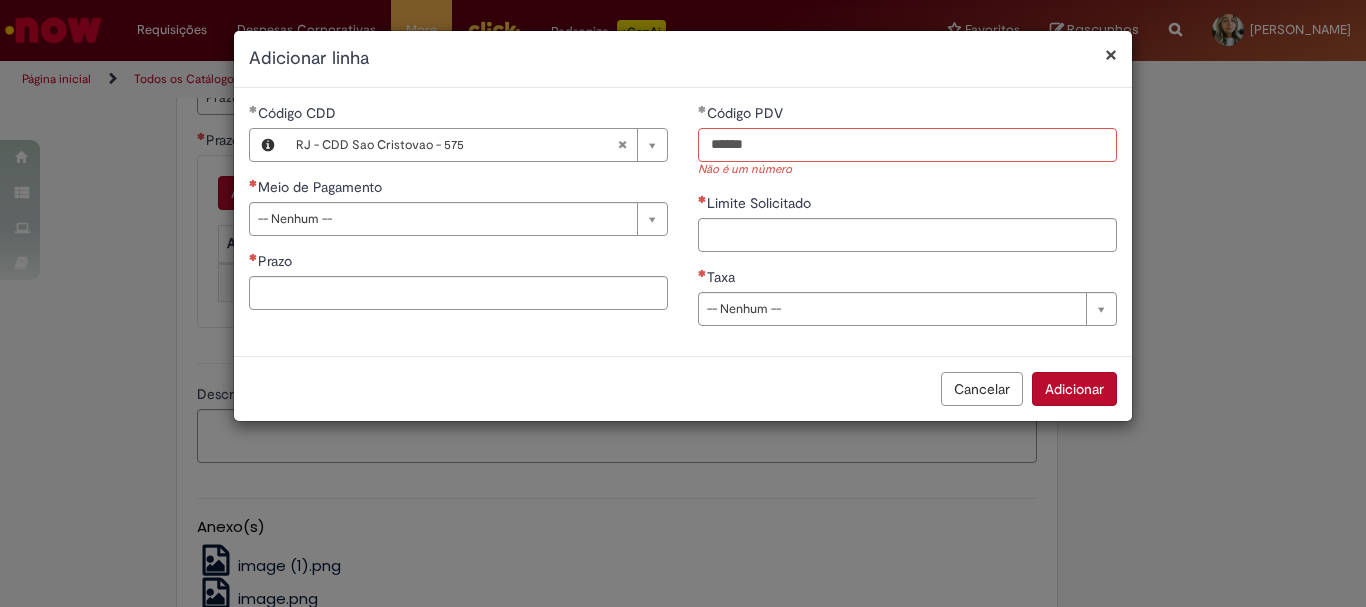 drag, startPoint x: 810, startPoint y: 143, endPoint x: 571, endPoint y: 151, distance: 239.13385 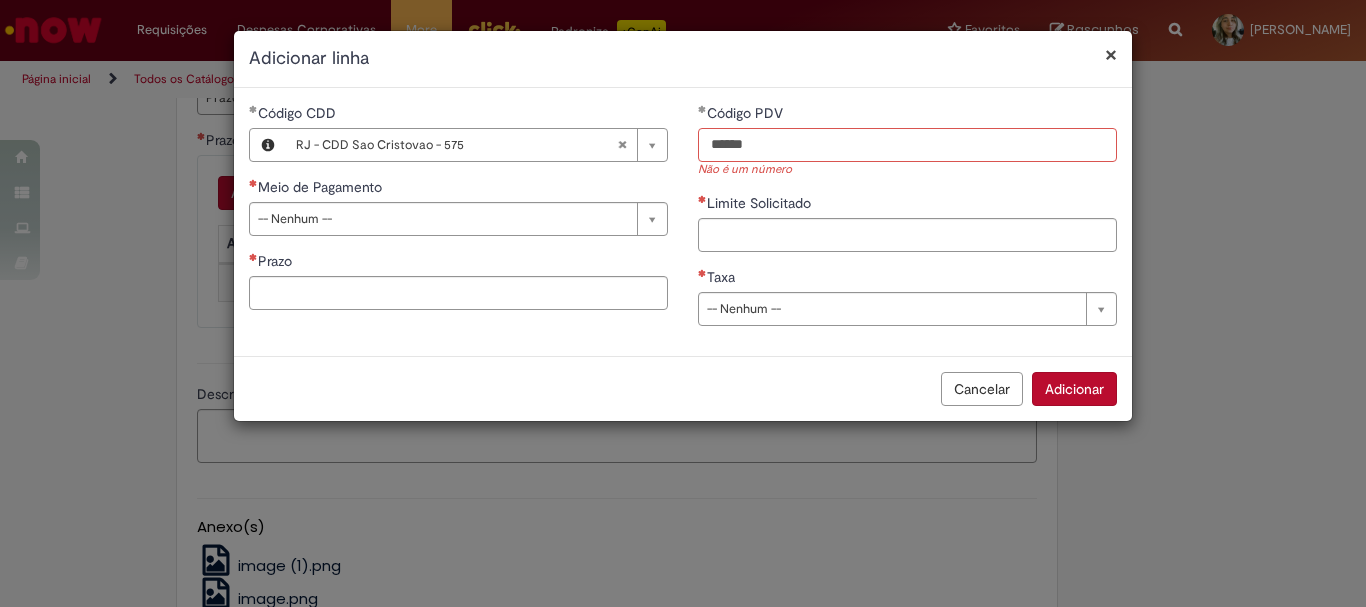click on "**********" at bounding box center [683, 222] 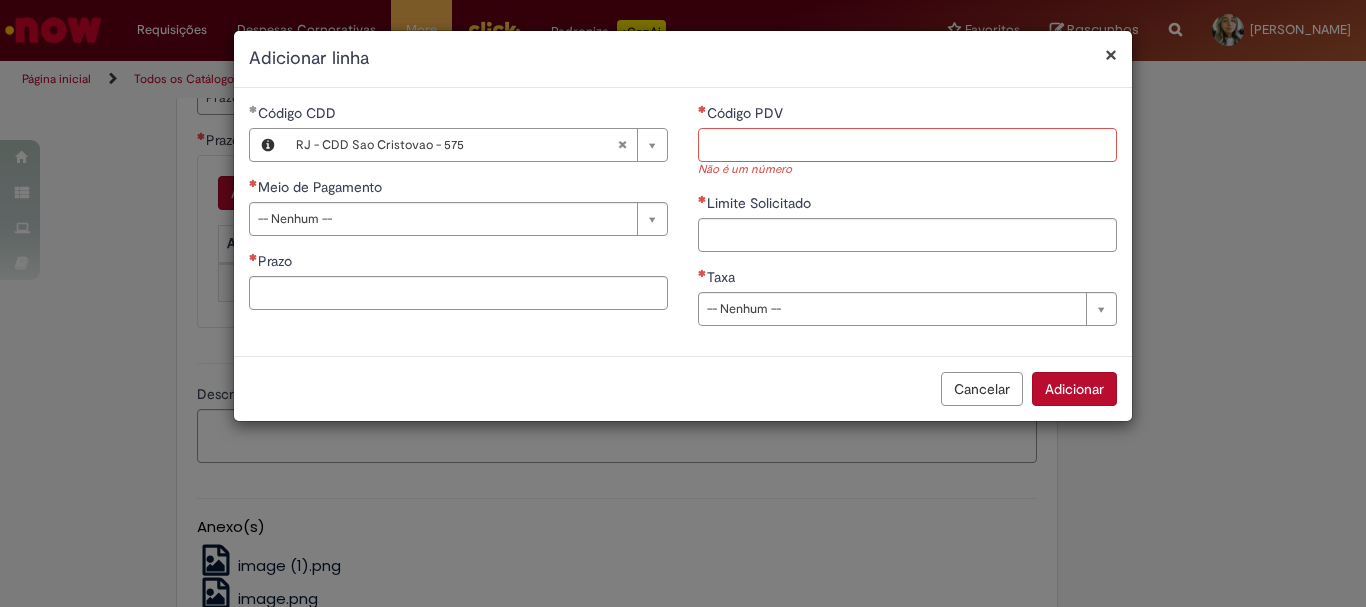 paste on "*****" 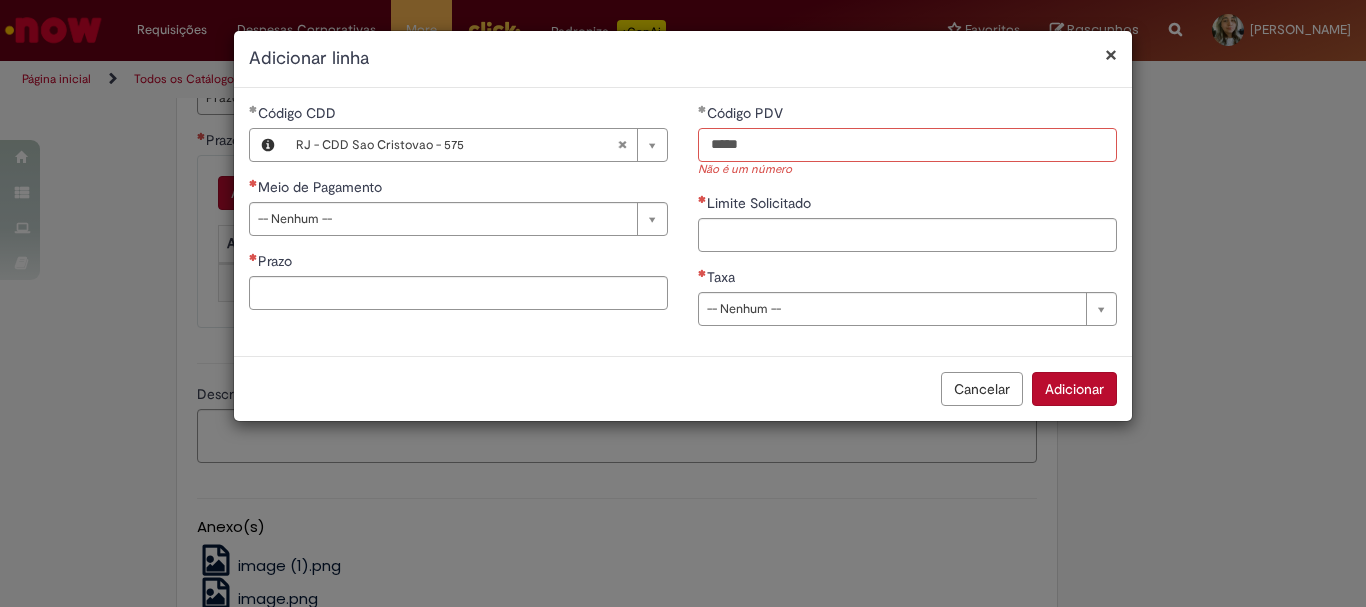 type on "*****" 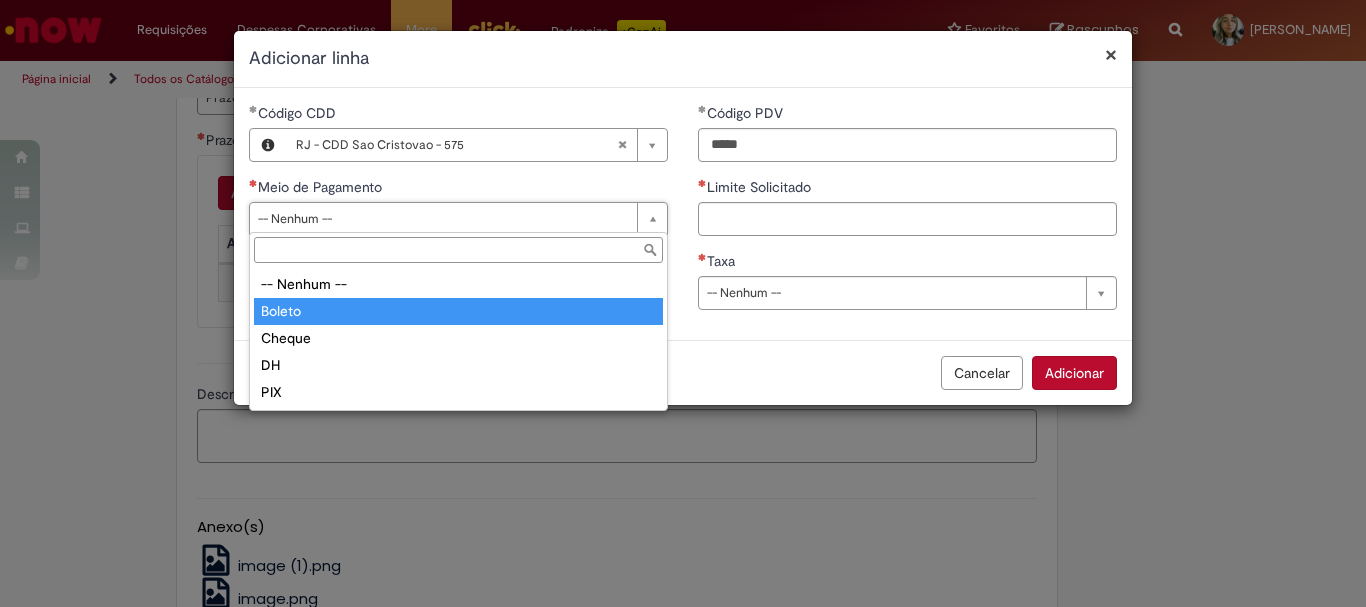 type on "******" 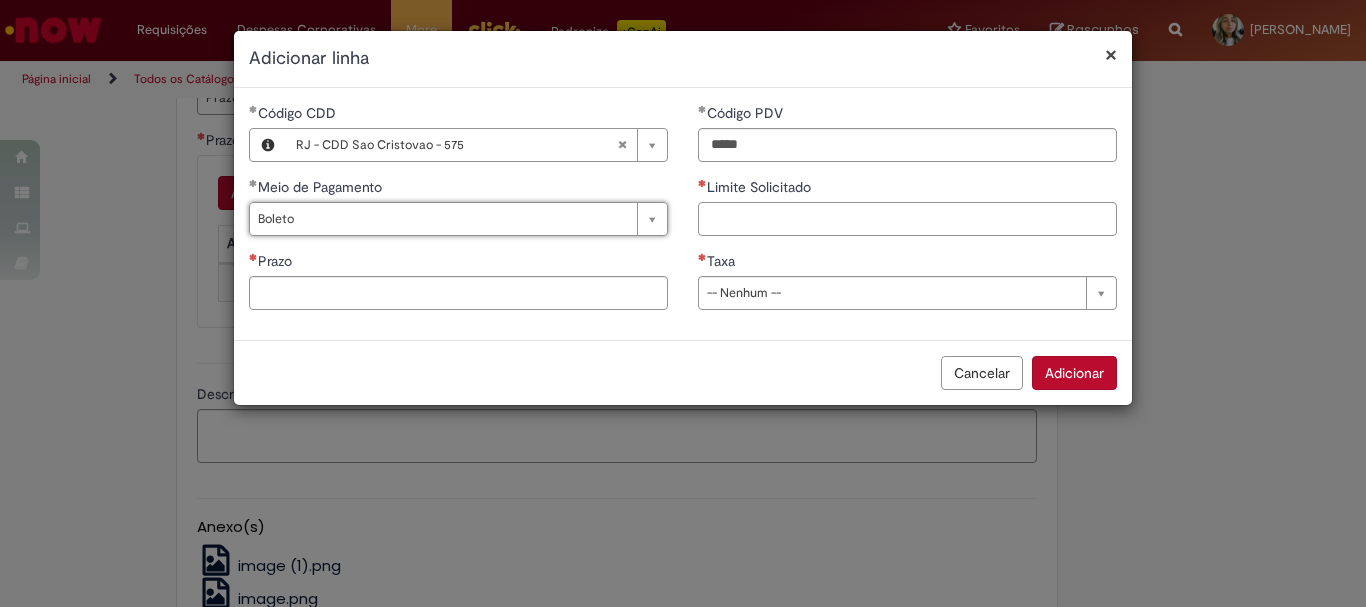 click on "Limite Solicitado" at bounding box center (907, 219) 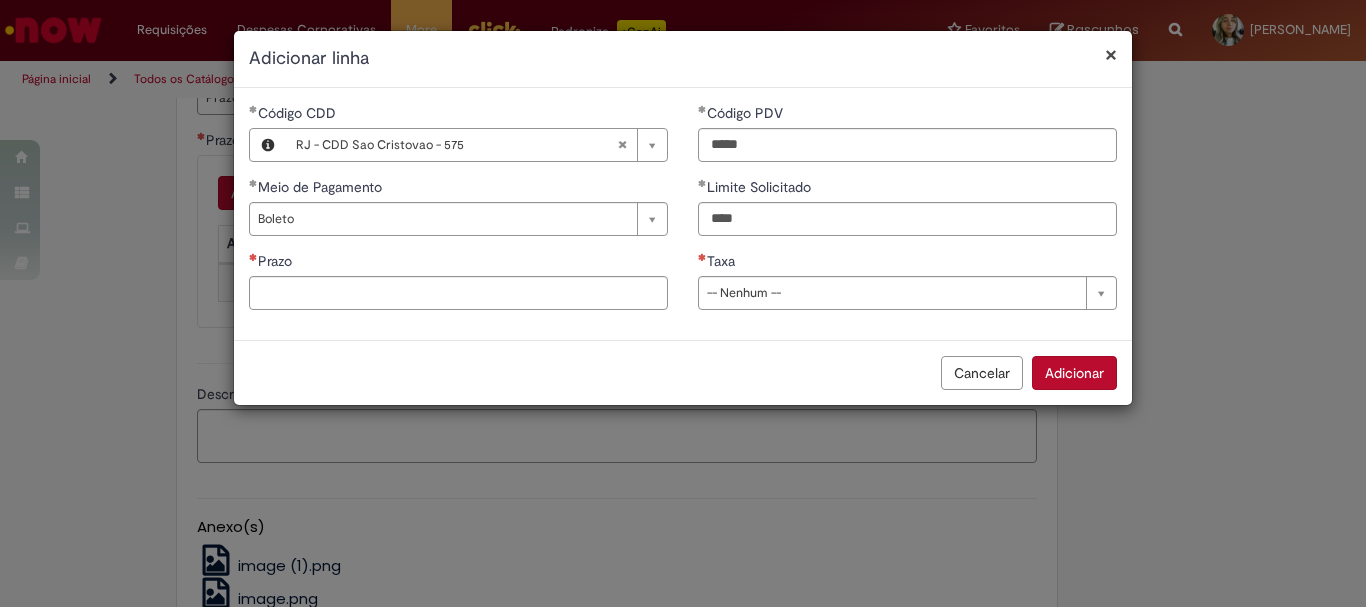 type on "********" 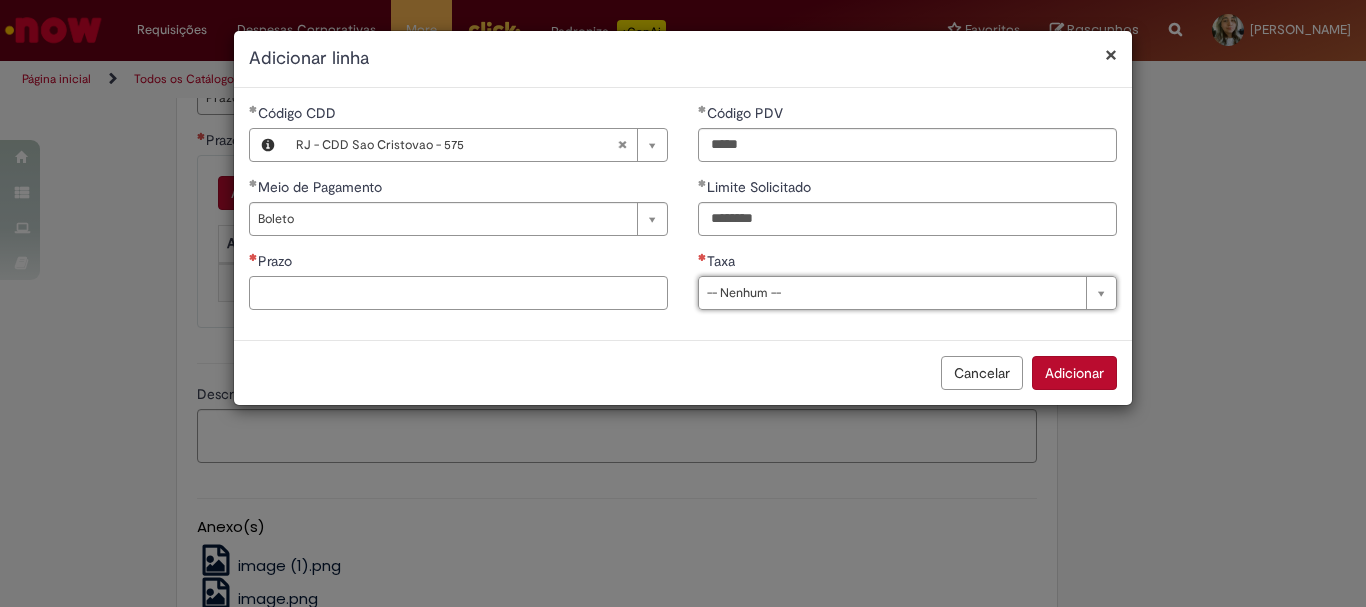 click on "Prazo" at bounding box center [458, 293] 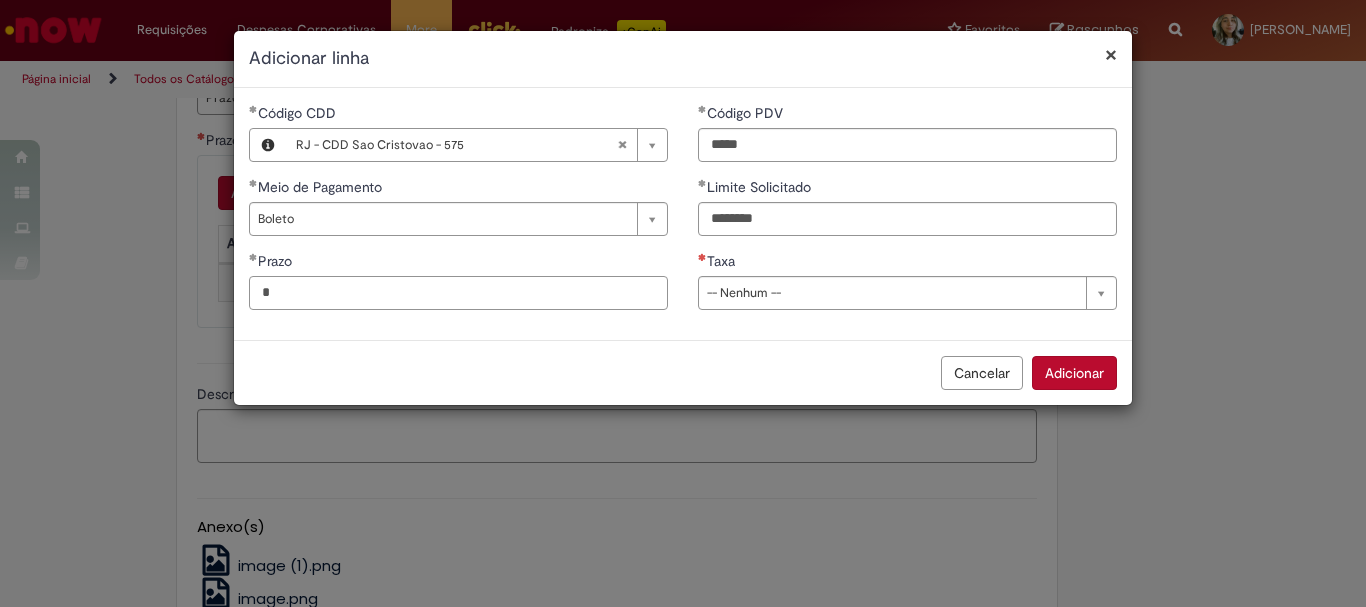 type on "*" 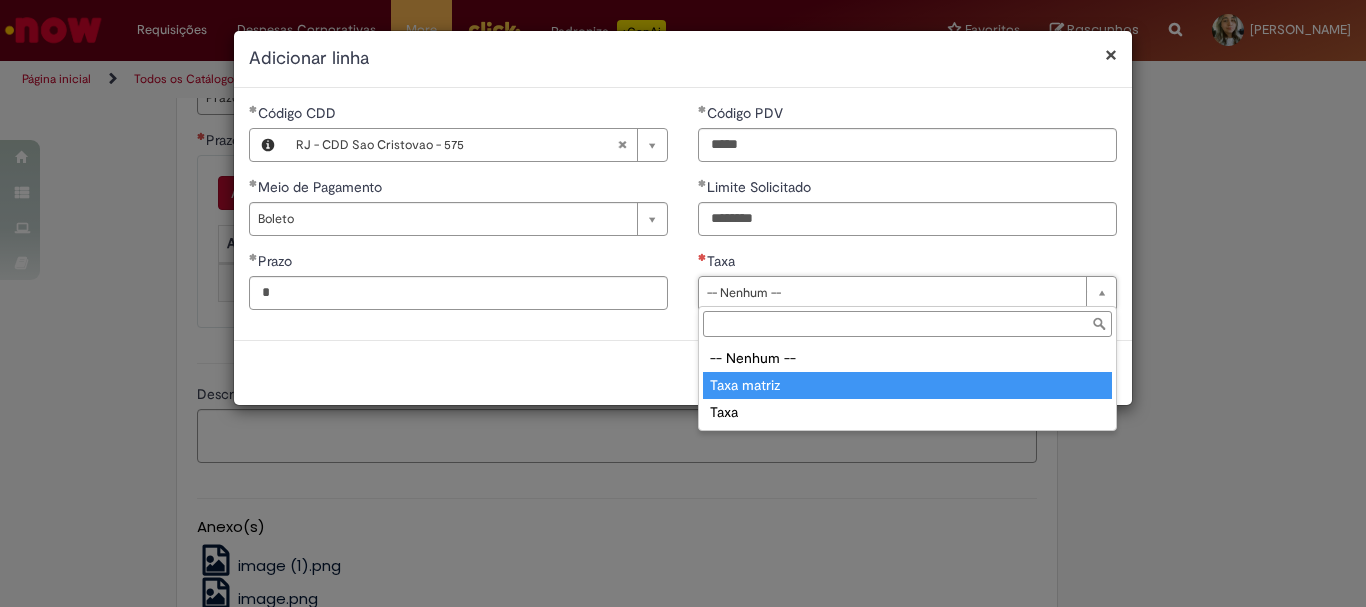 type on "**********" 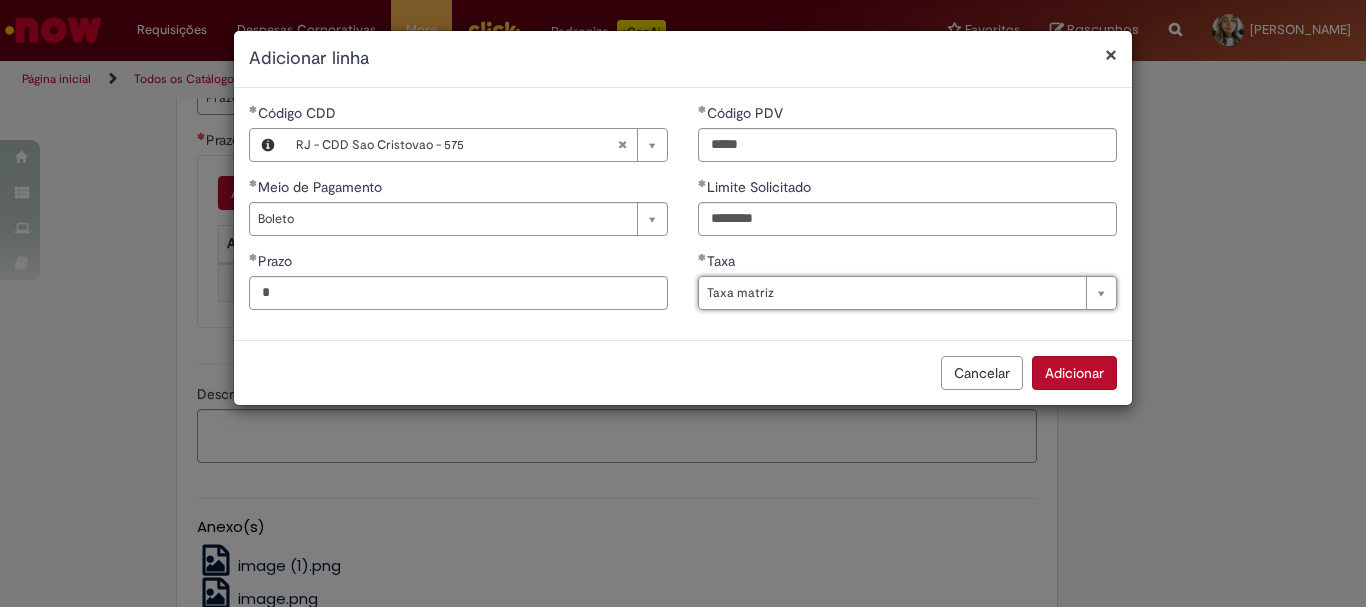 click on "Adicionar" at bounding box center [1074, 373] 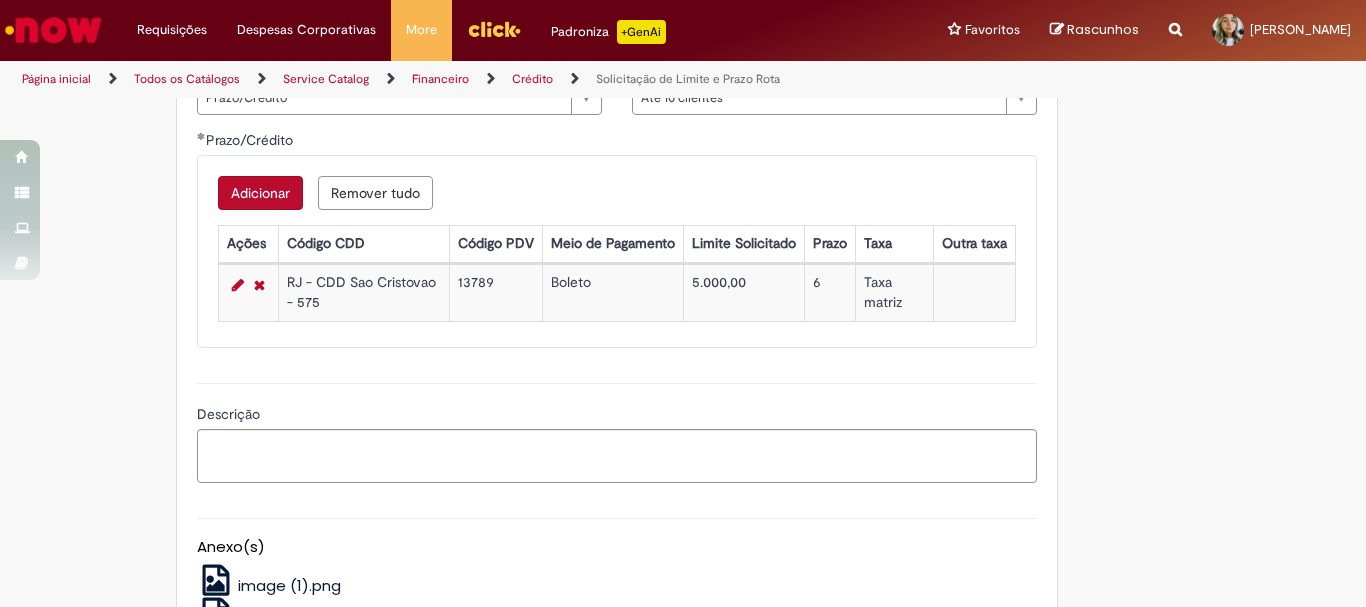 click on "Adicionar" at bounding box center [260, 193] 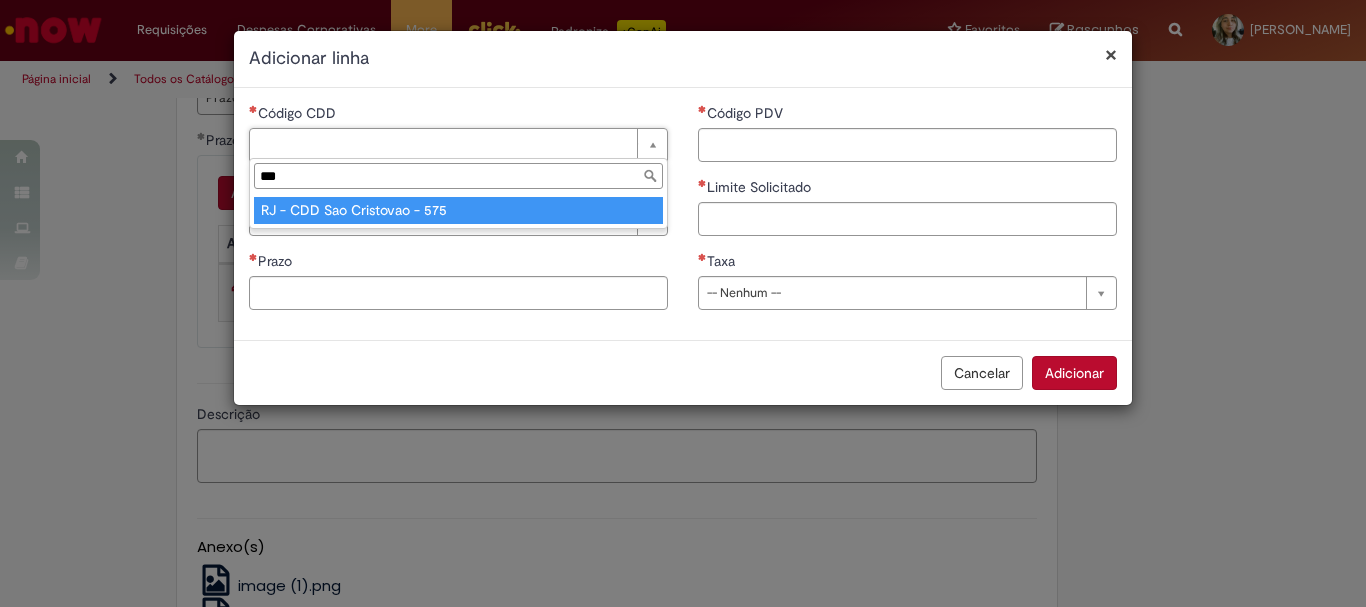 type on "***" 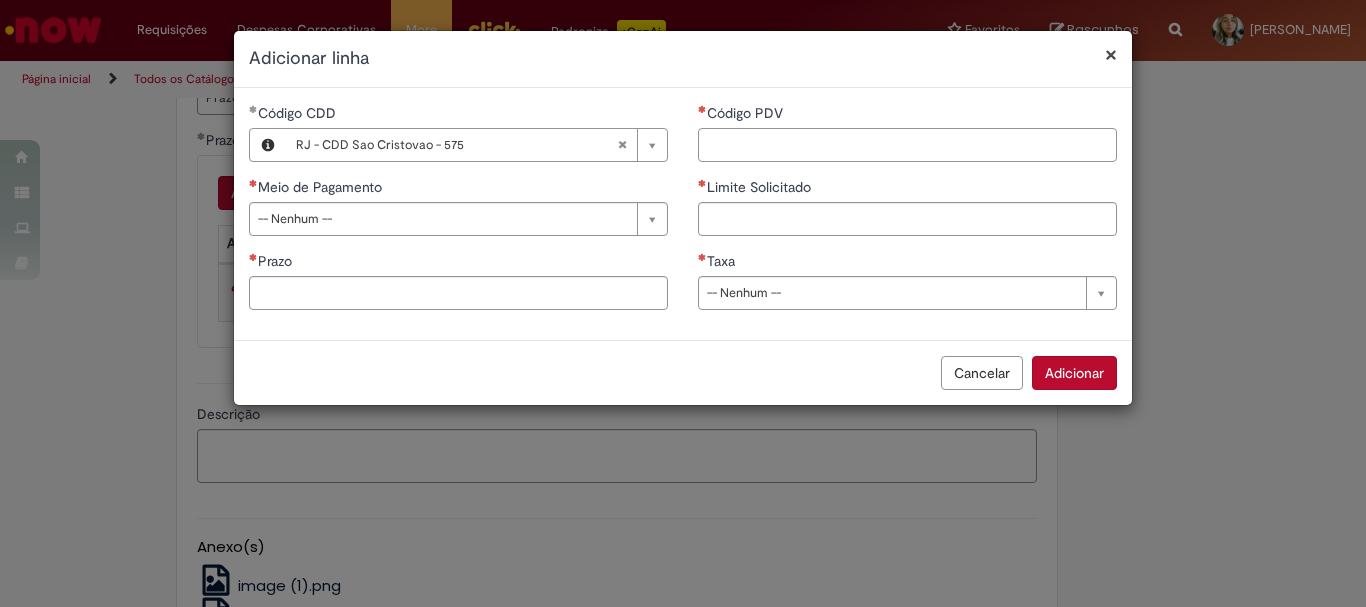 click on "Código PDV" at bounding box center (907, 145) 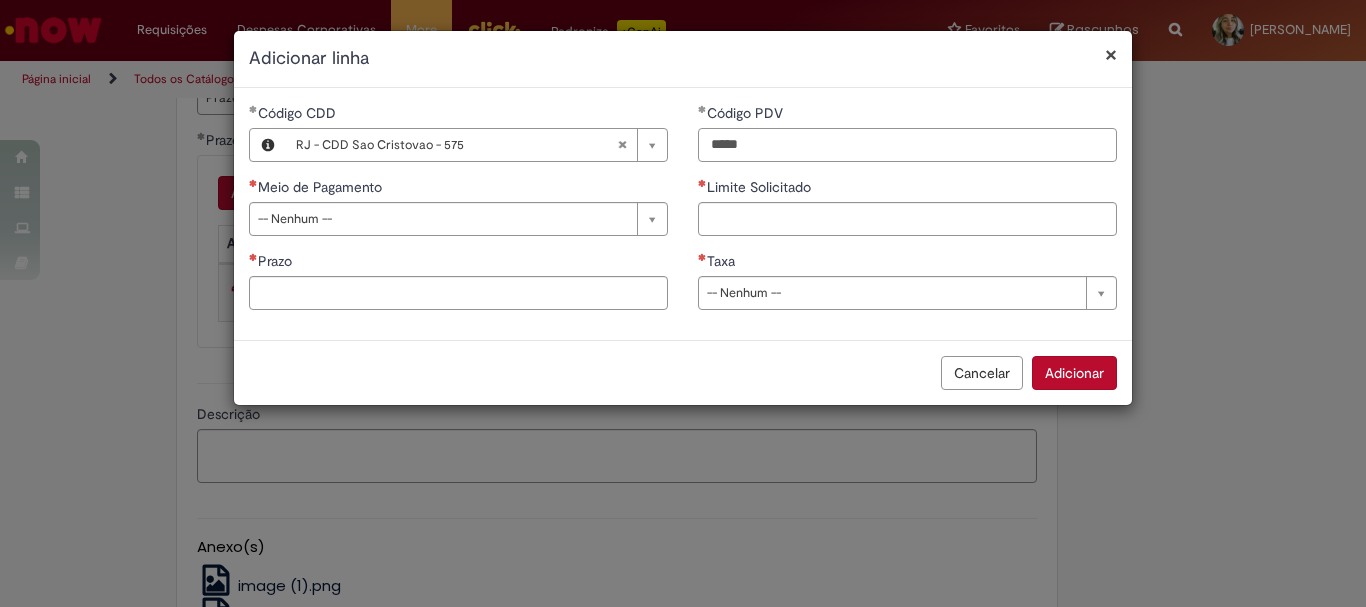 type on "*****" 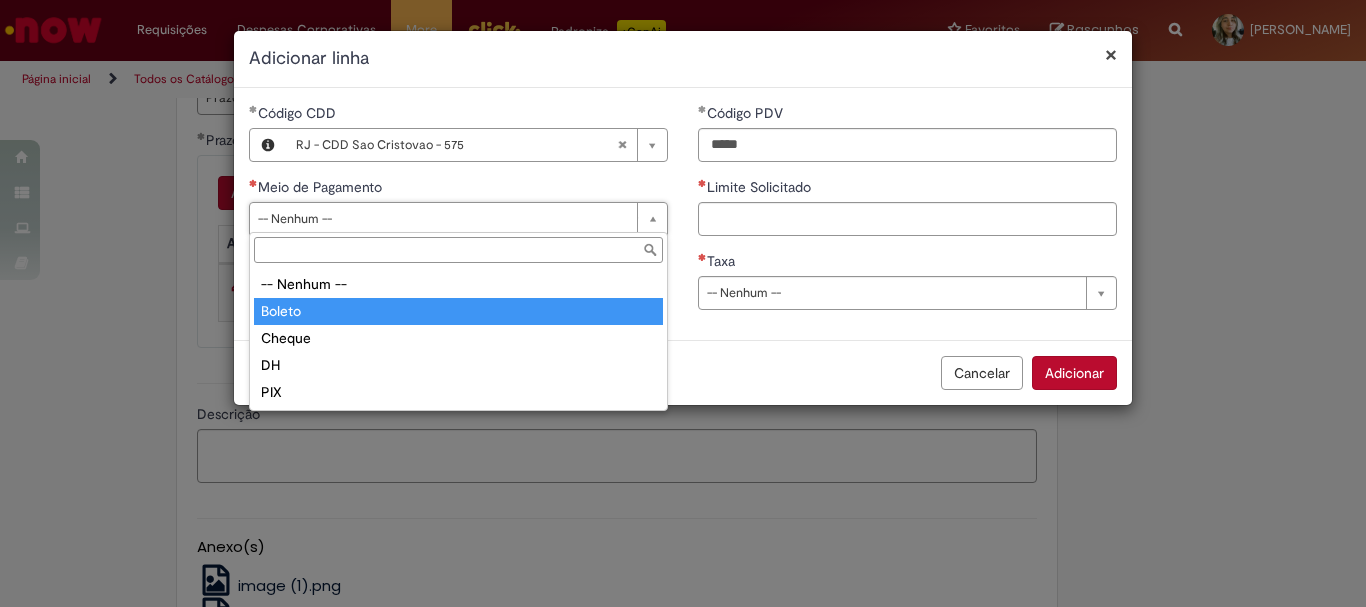 type on "******" 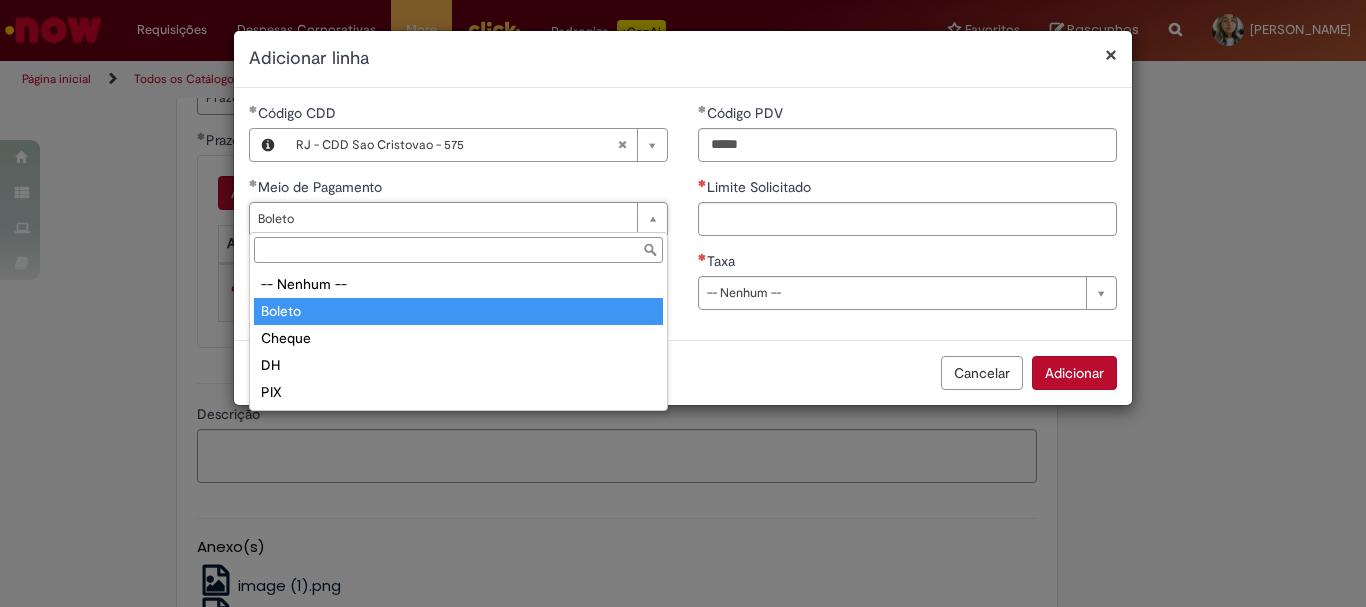 type on "******" 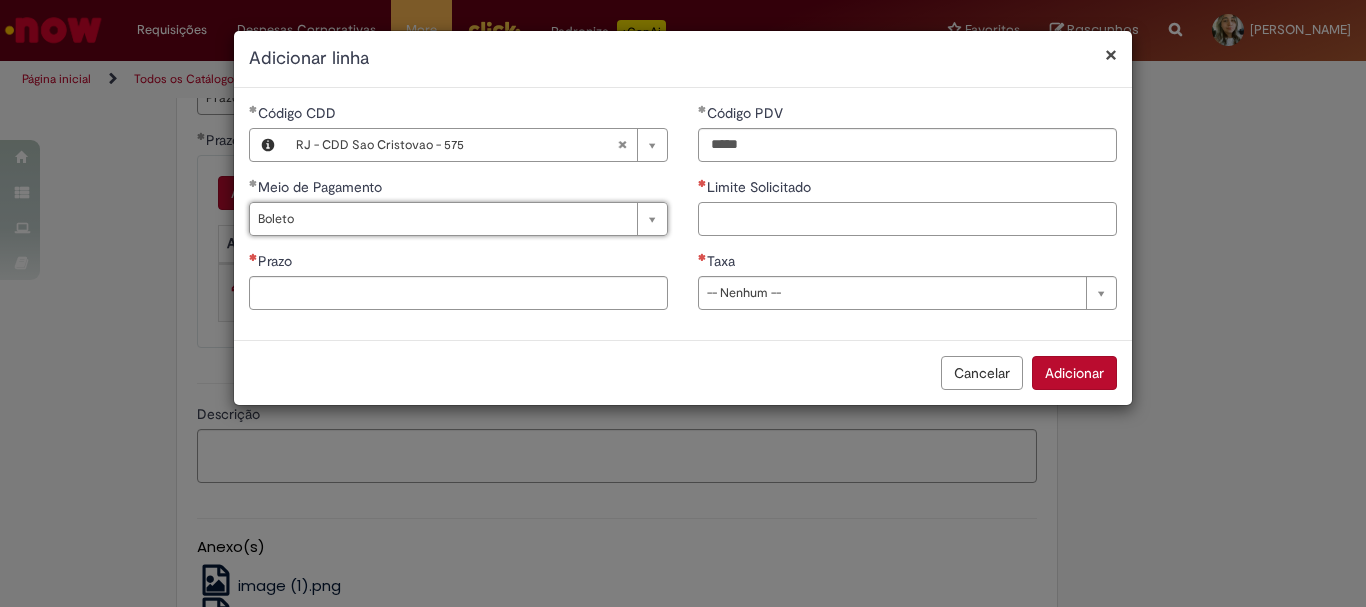 click on "Limite Solicitado" at bounding box center (907, 219) 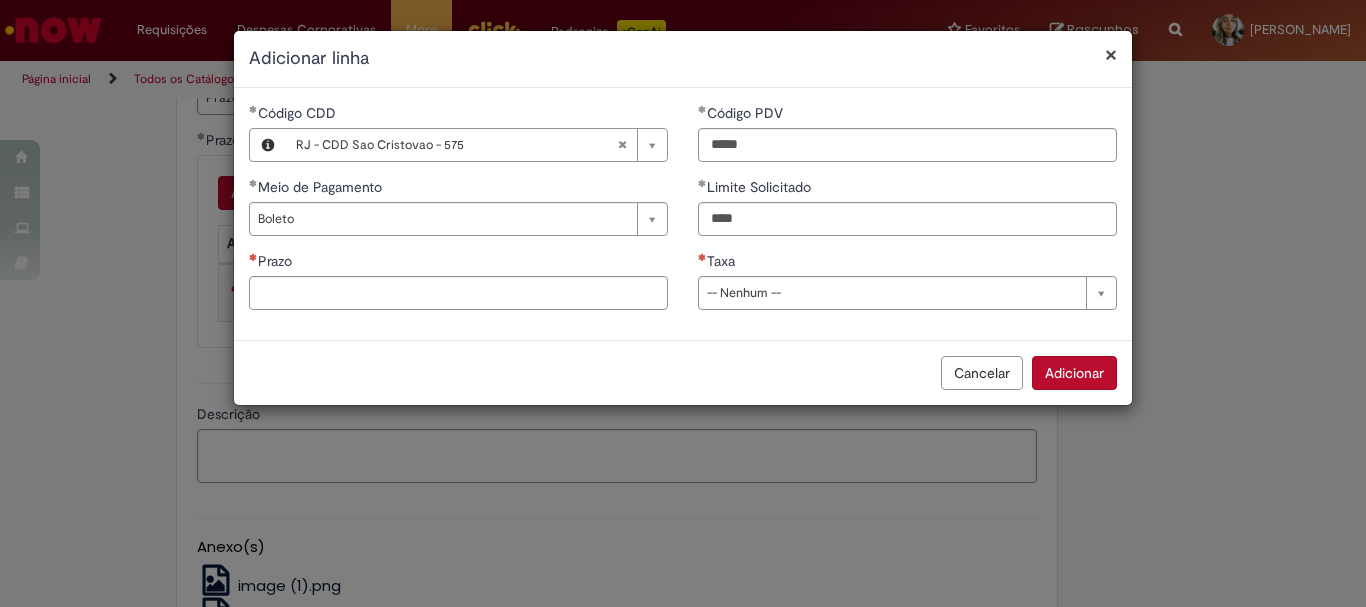 type on "********" 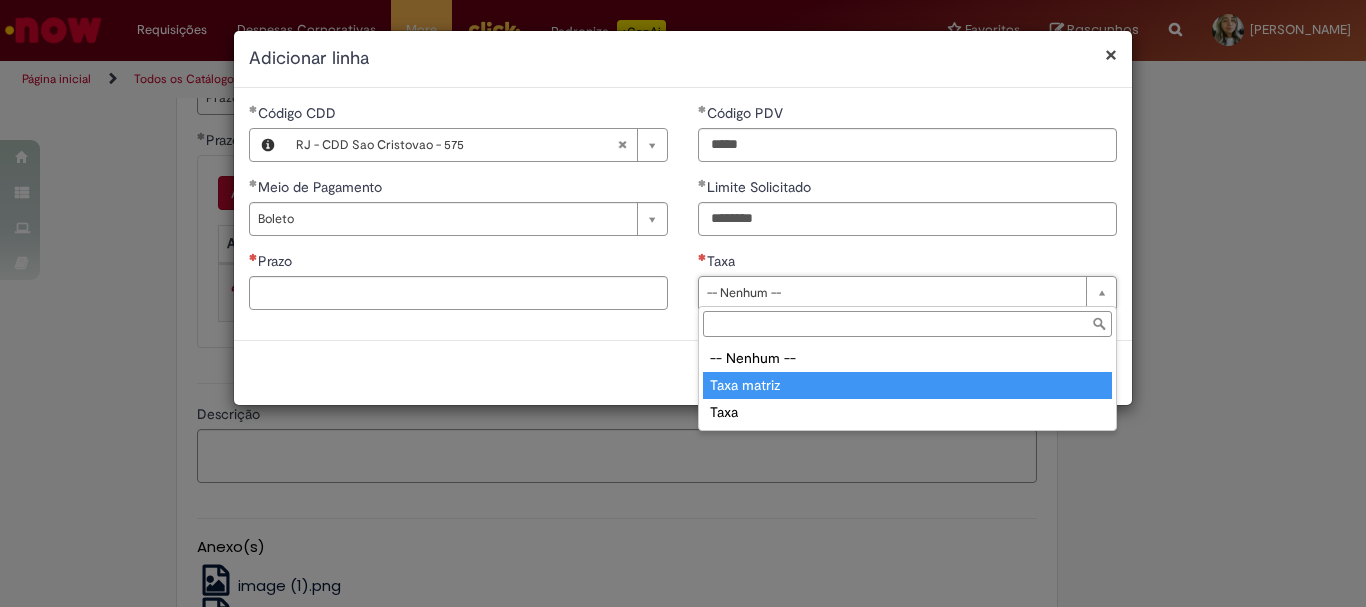 type on "**********" 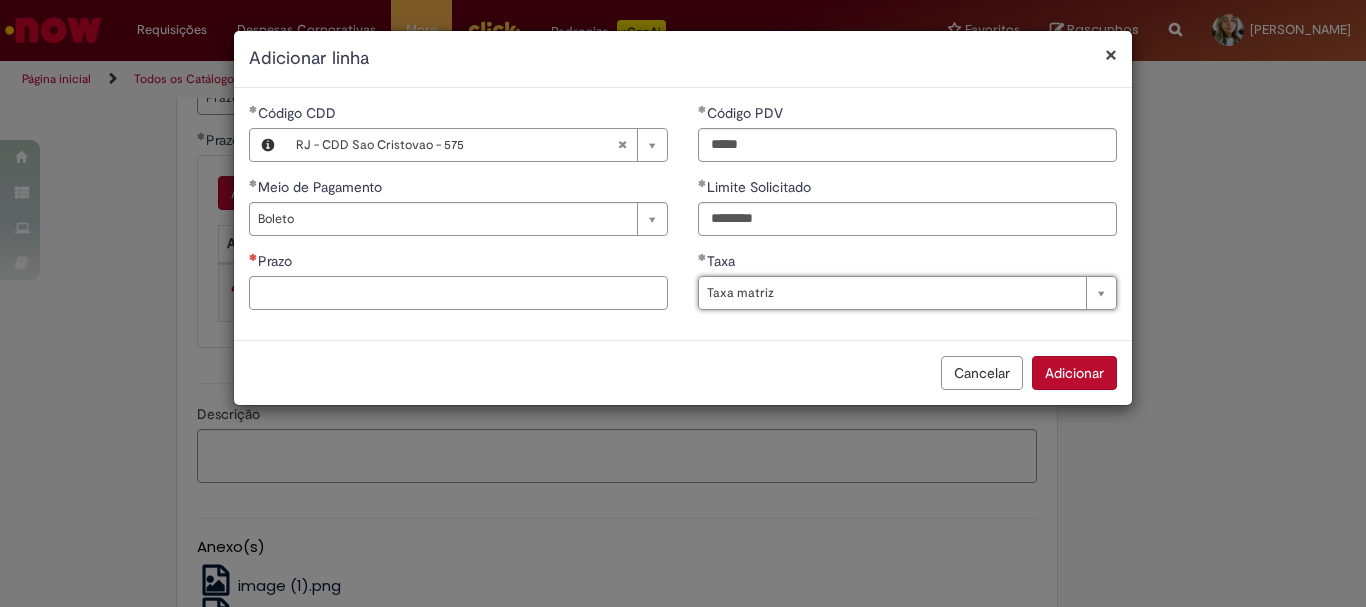 click on "Prazo" at bounding box center [458, 293] 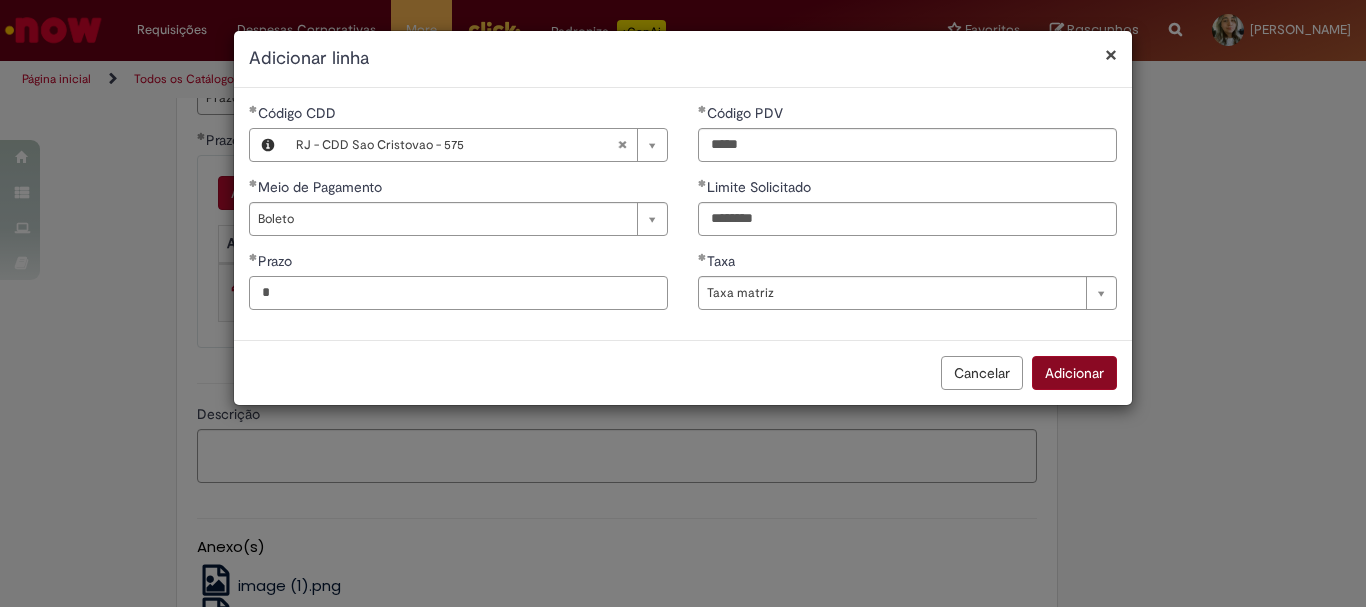 type on "*" 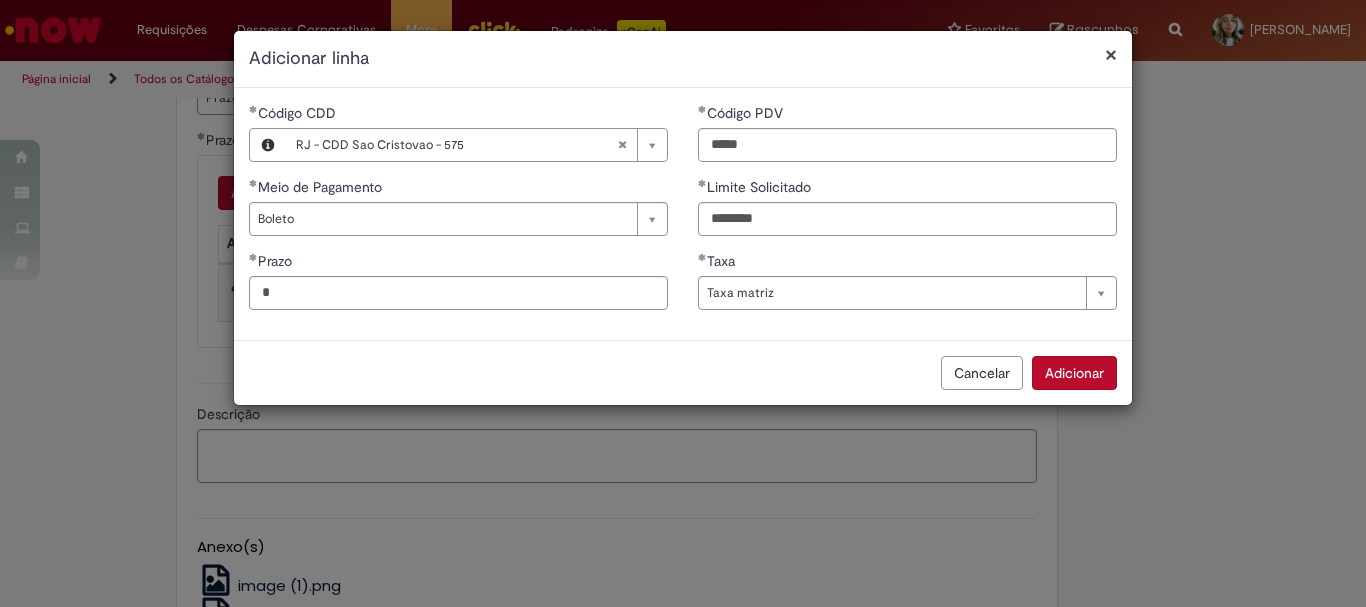 click on "Adicionar" at bounding box center [1074, 373] 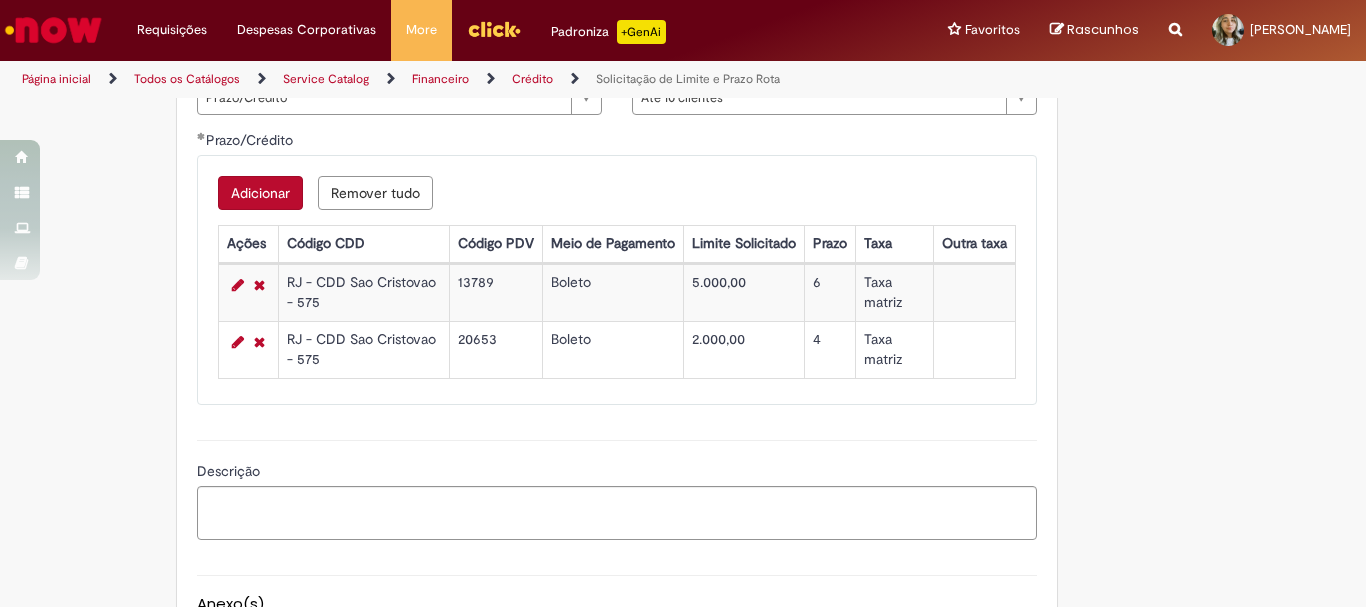 click on "Adicionar" at bounding box center [260, 193] 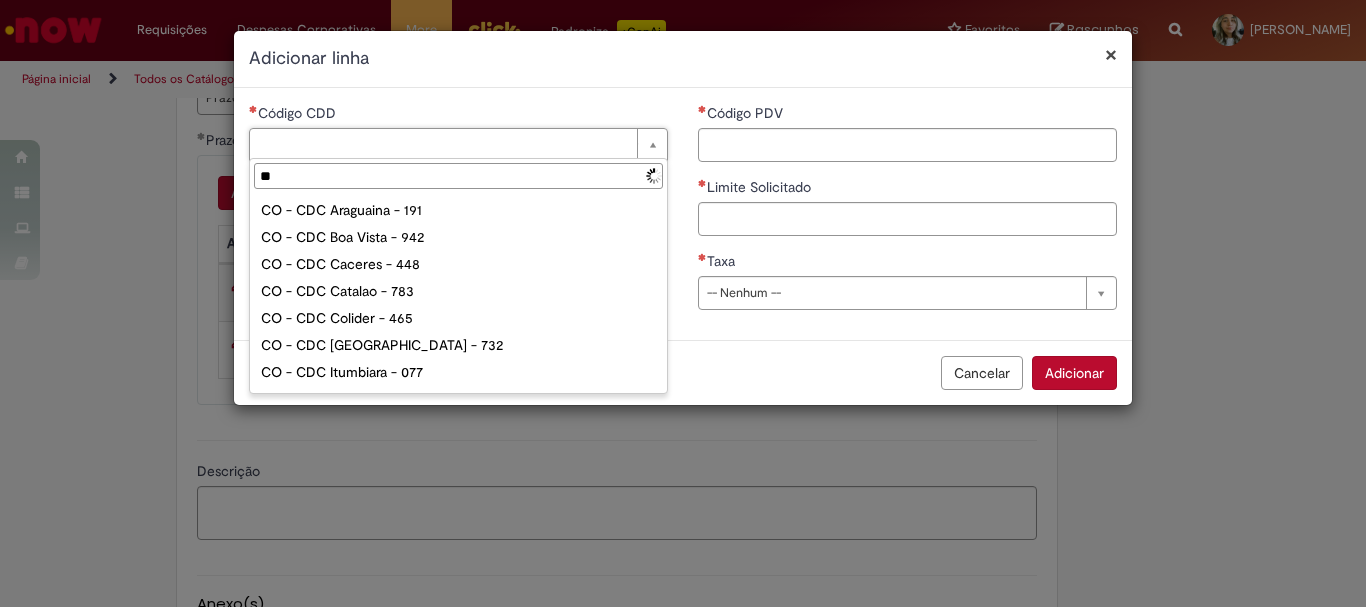 type on "***" 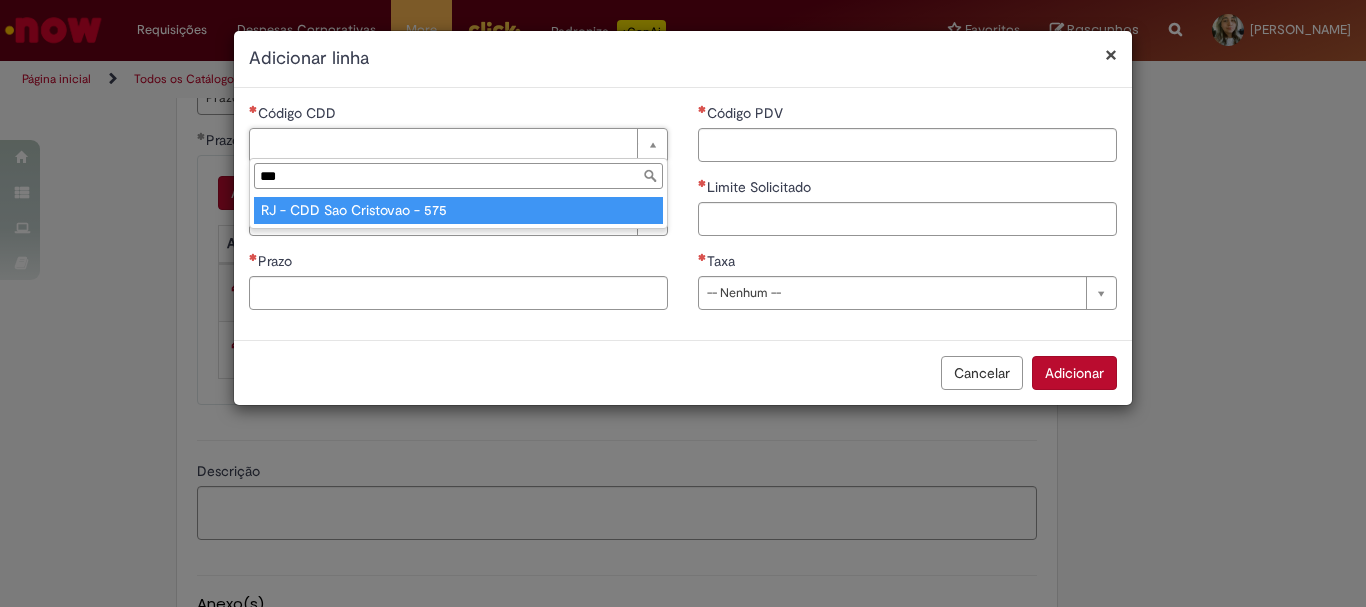 type on "**********" 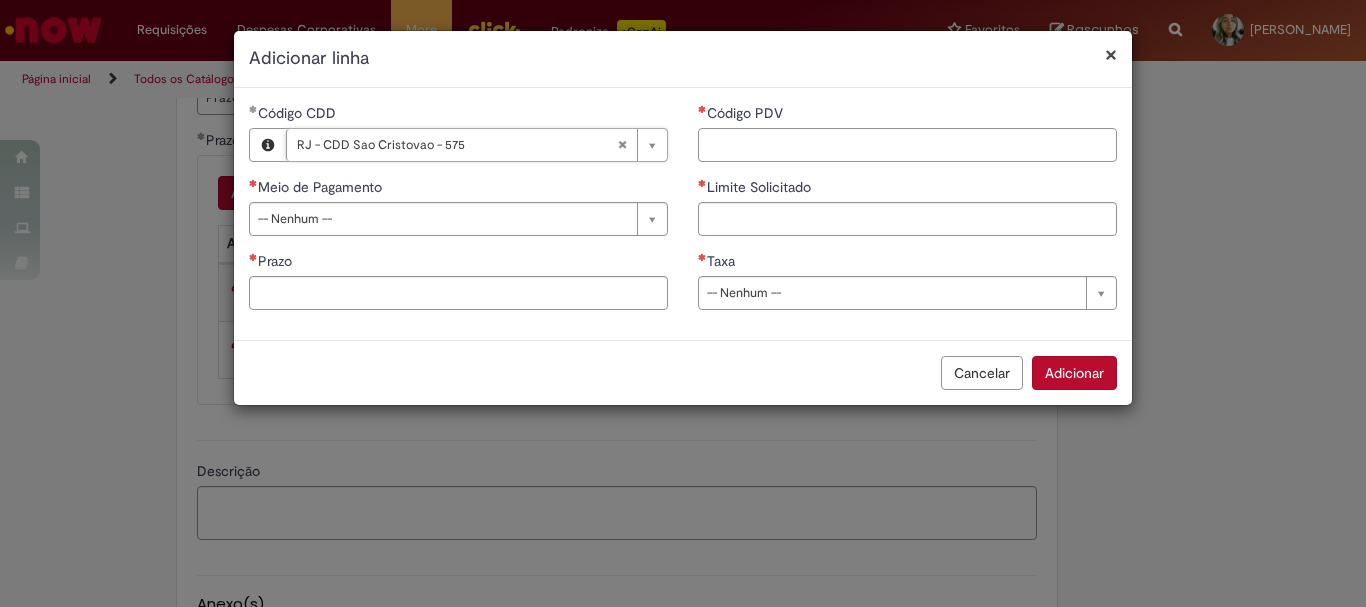 click on "Código PDV" at bounding box center (907, 145) 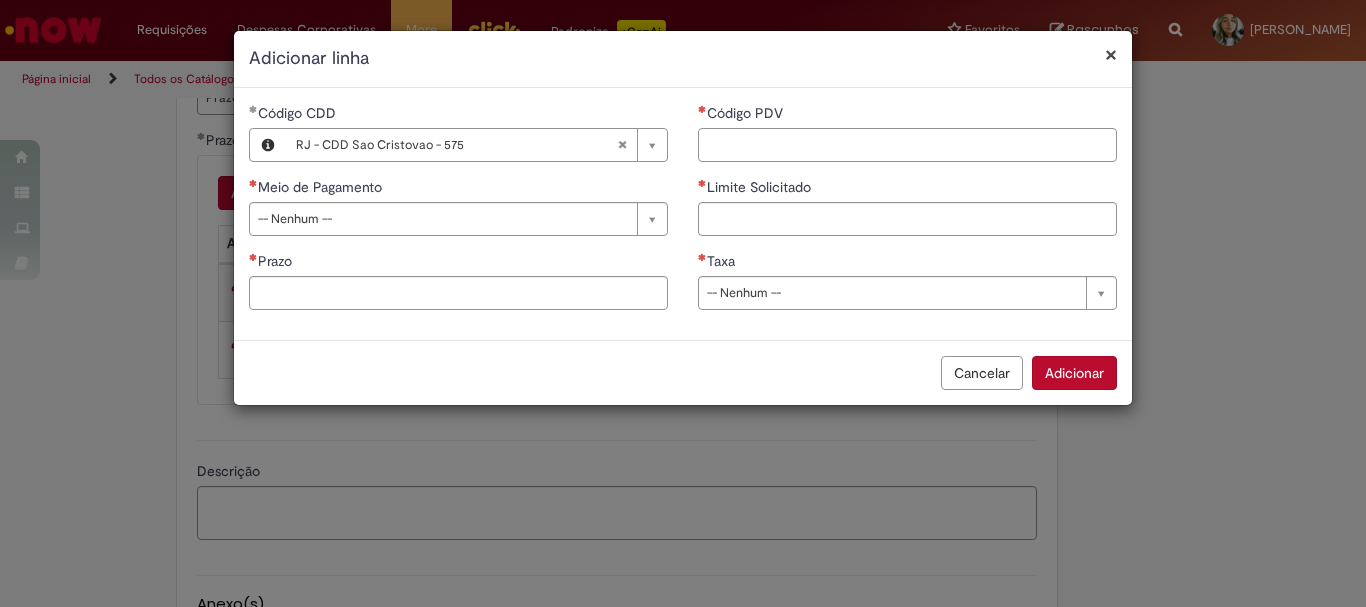 paste on "*****" 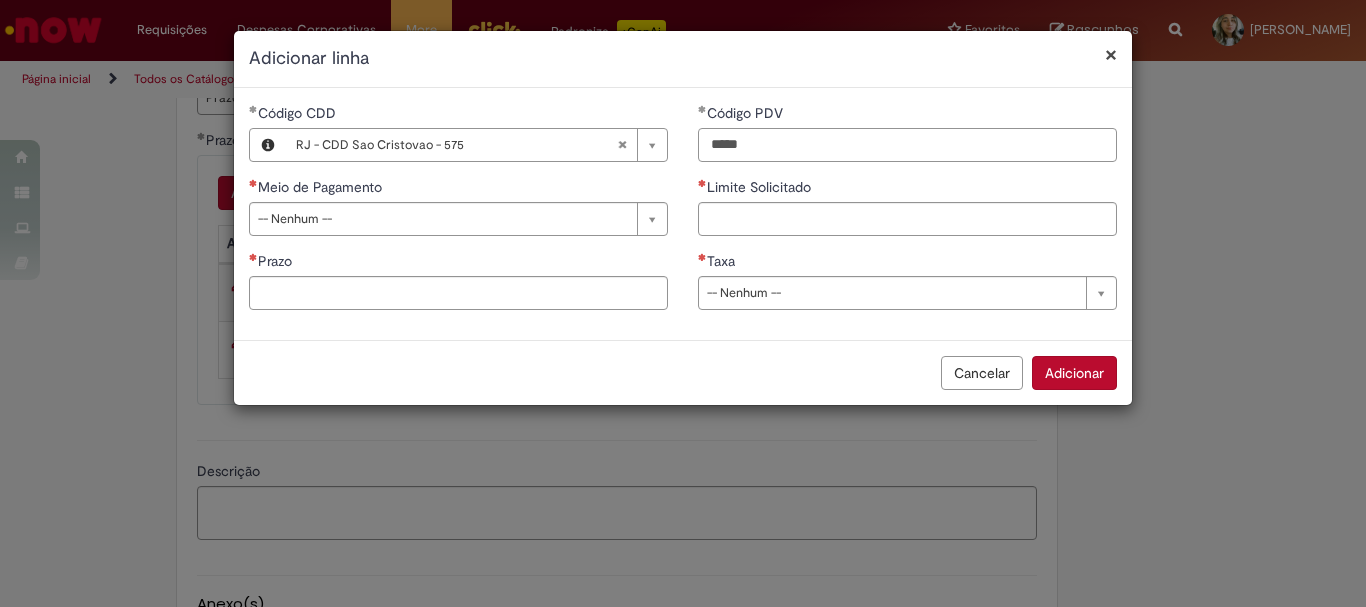 type on "*****" 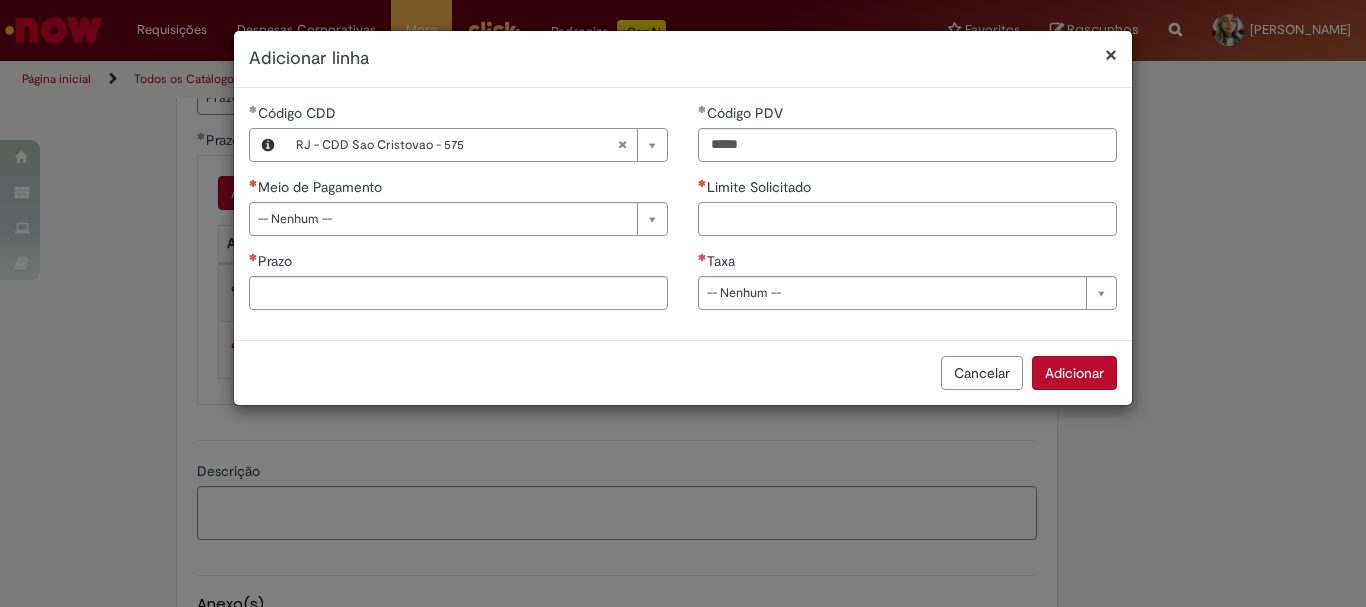 click on "Limite Solicitado" at bounding box center [907, 219] 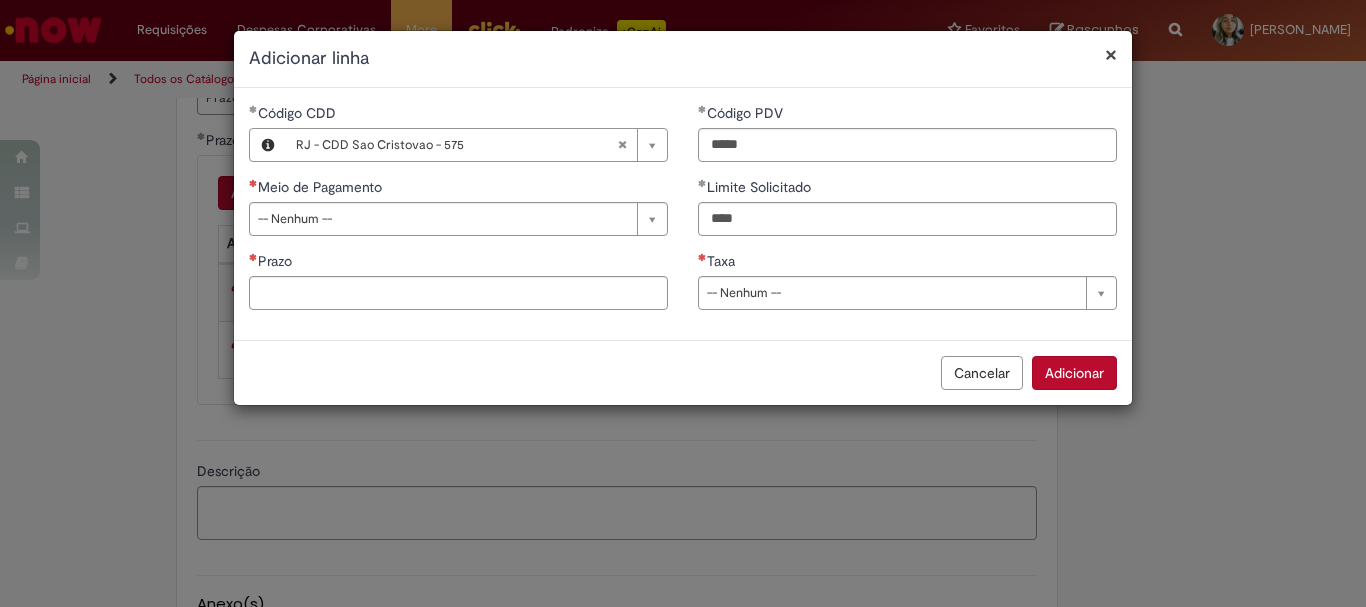 type on "********" 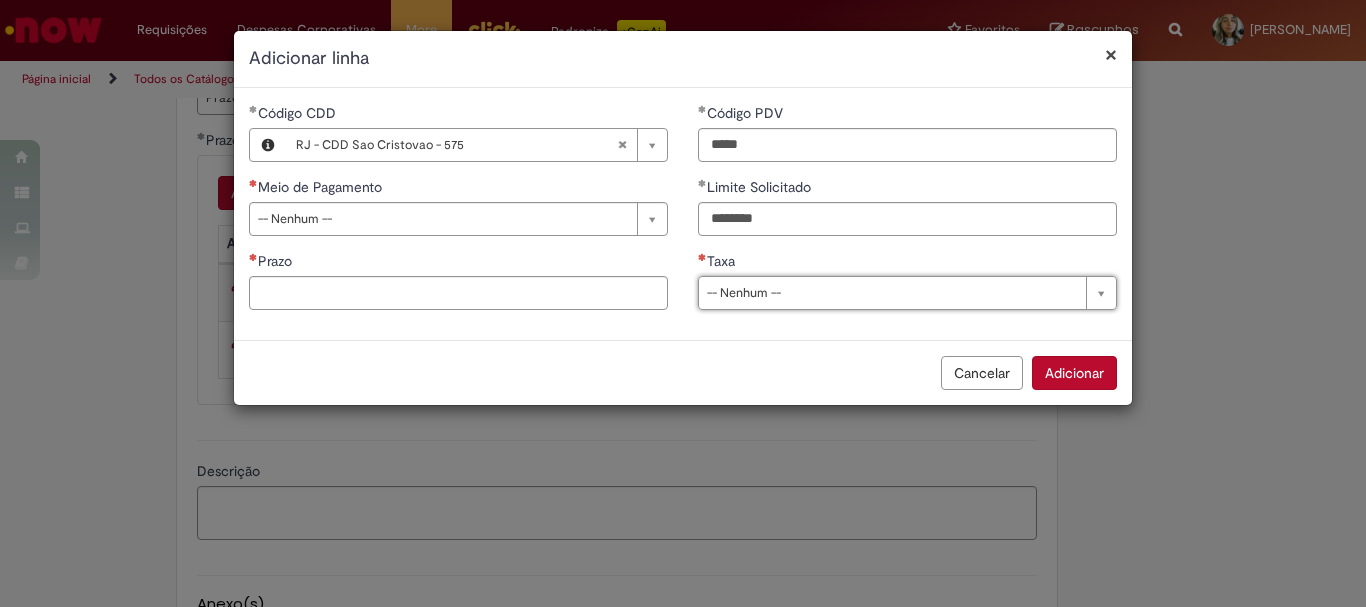 click on "Prazo" at bounding box center (458, 263) 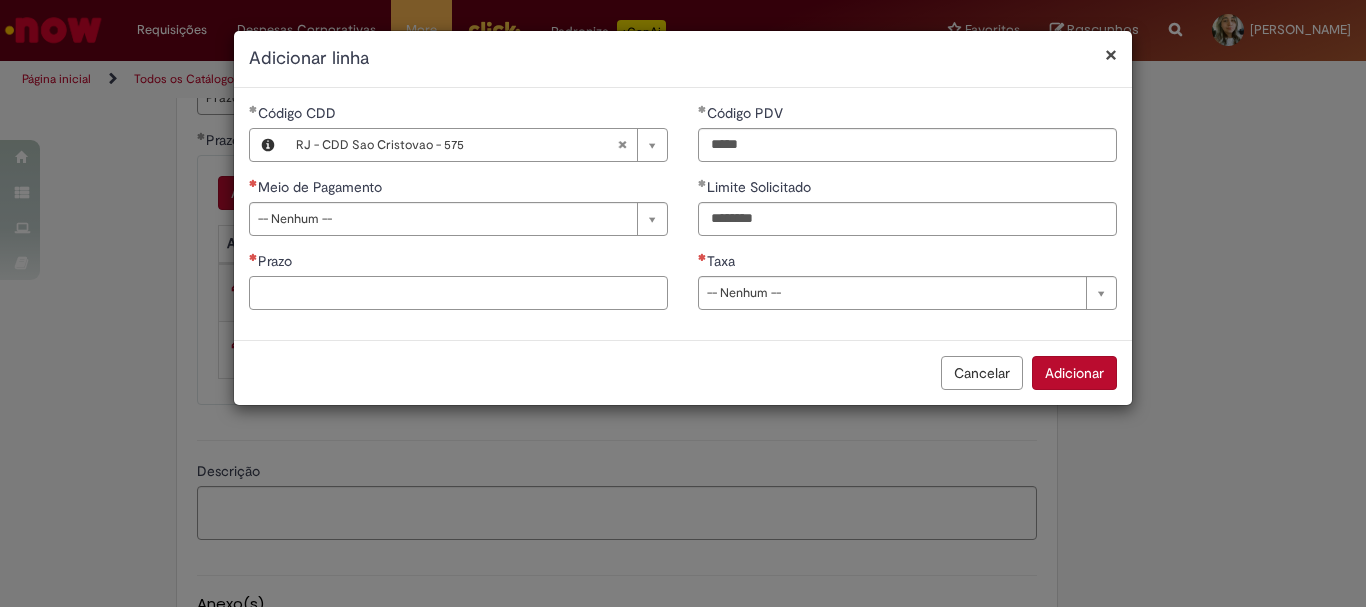 click on "Prazo" at bounding box center (458, 293) 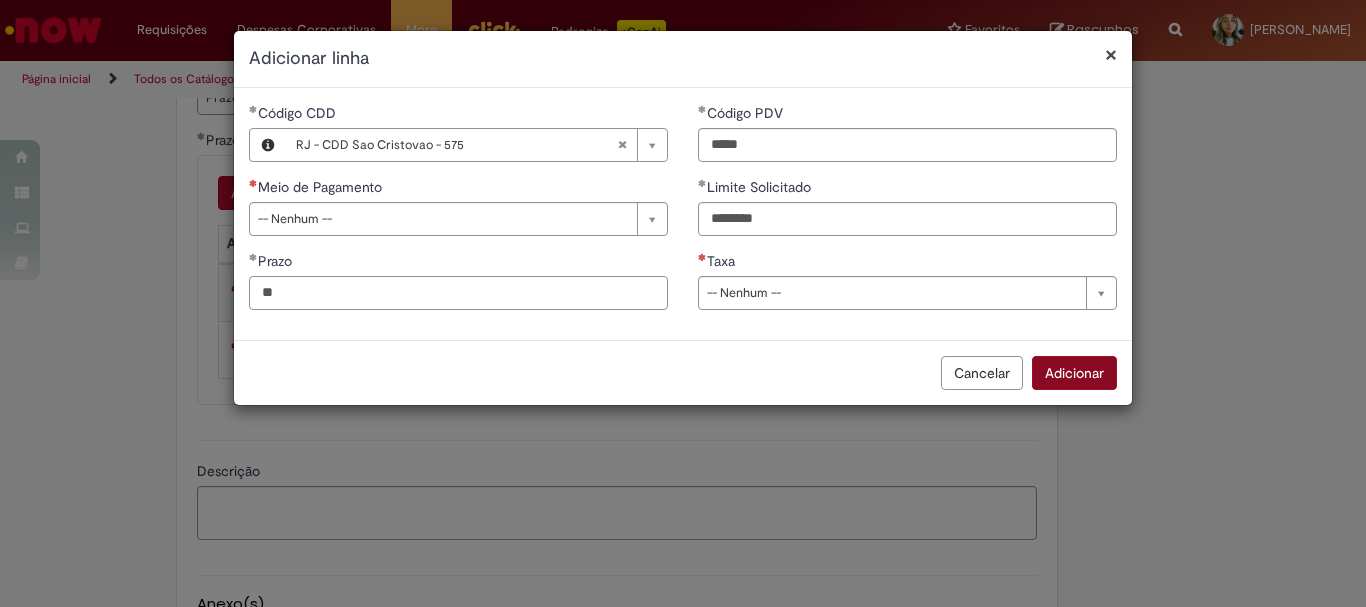 type on "**" 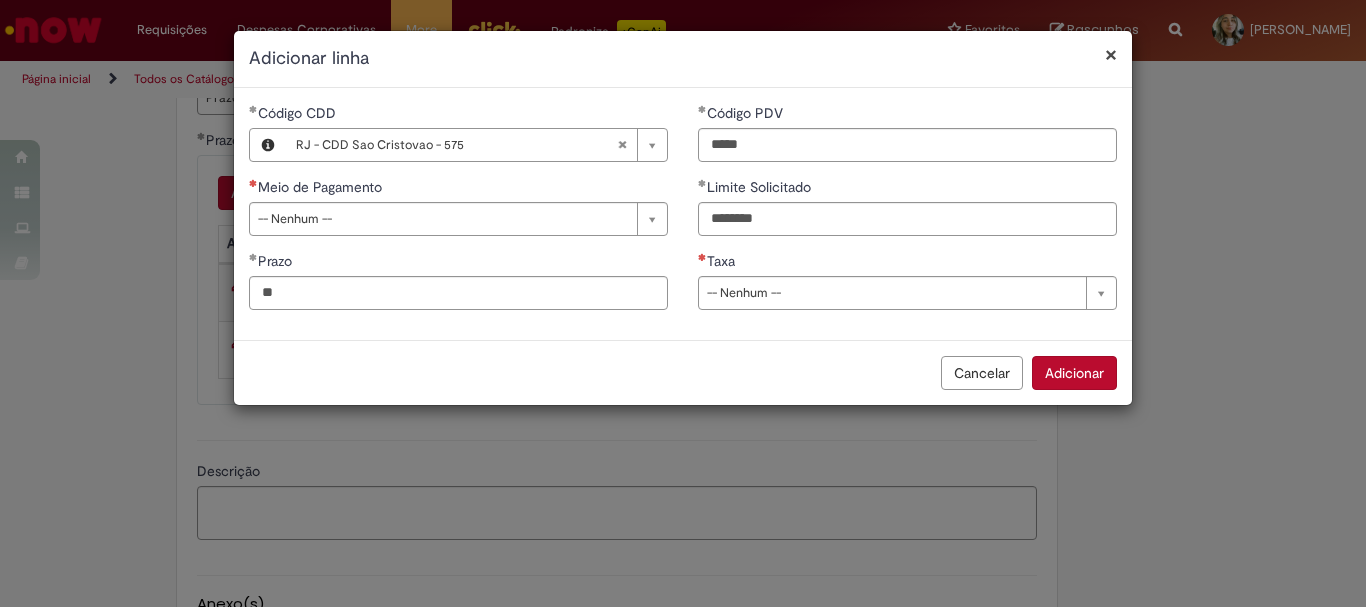 click on "Adicionar" at bounding box center (1074, 373) 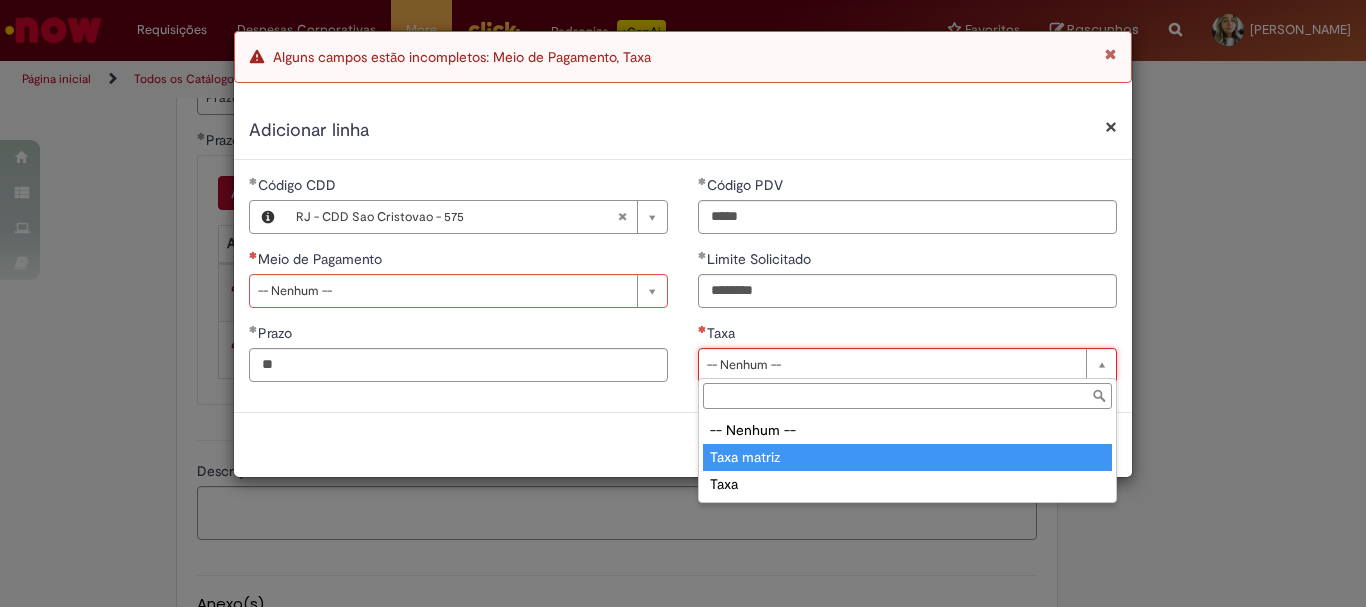 type on "**********" 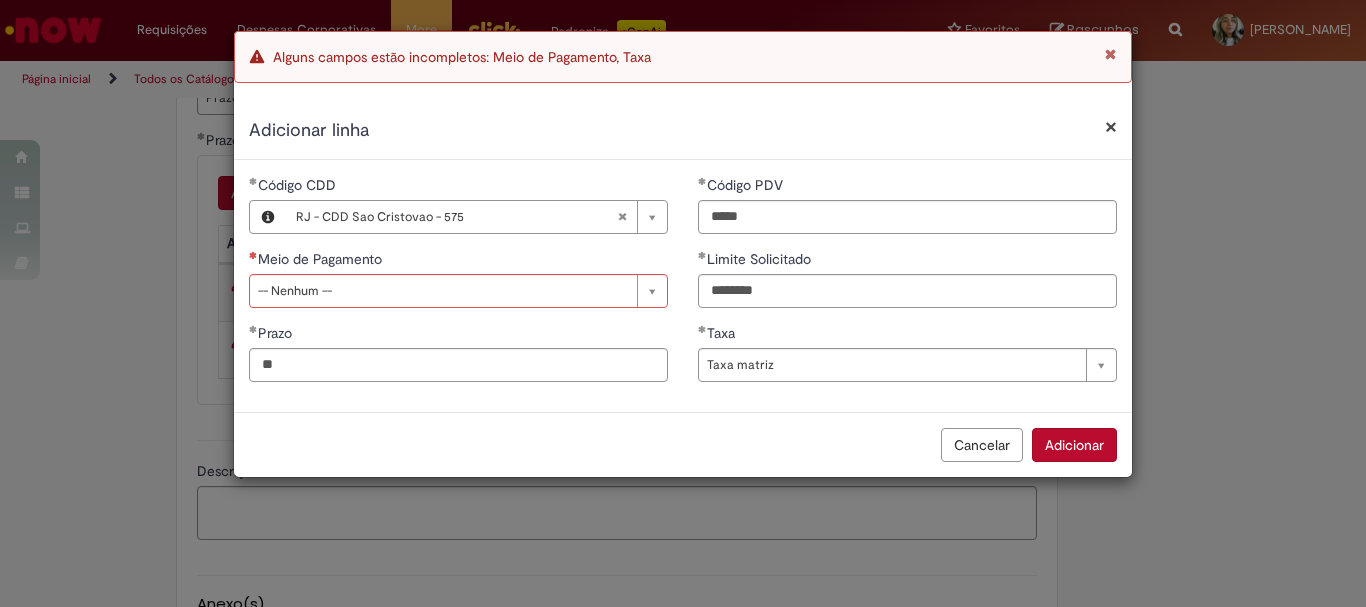 click on "Adicionar" at bounding box center (1074, 445) 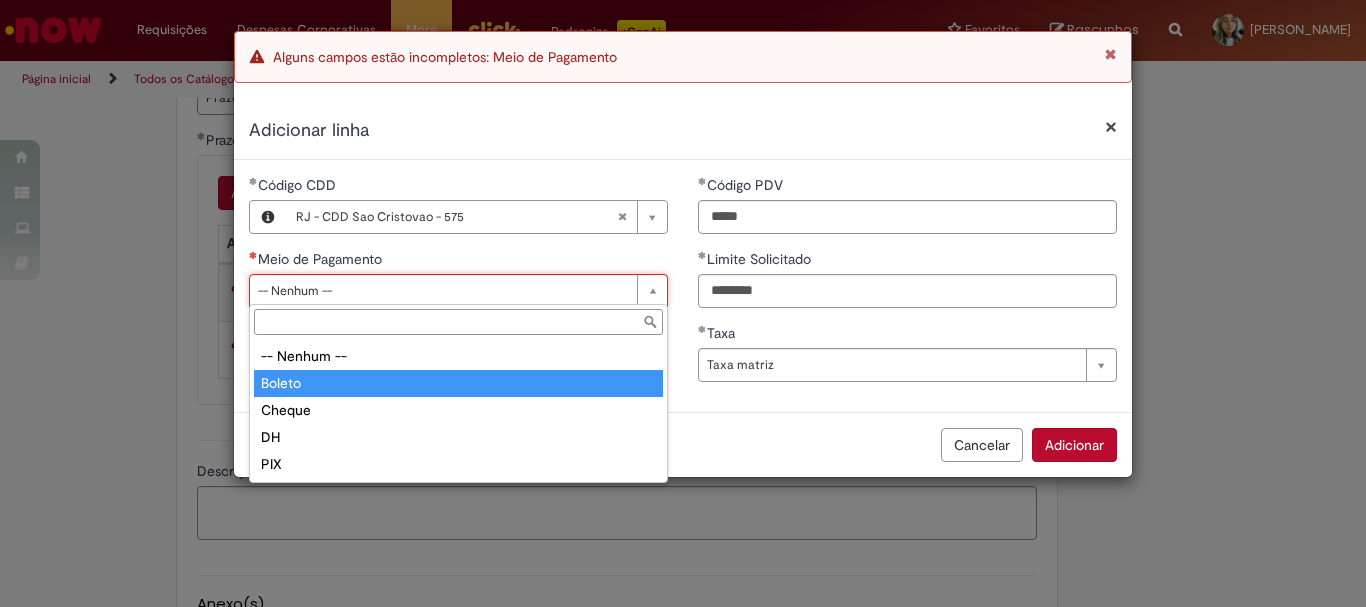 type on "******" 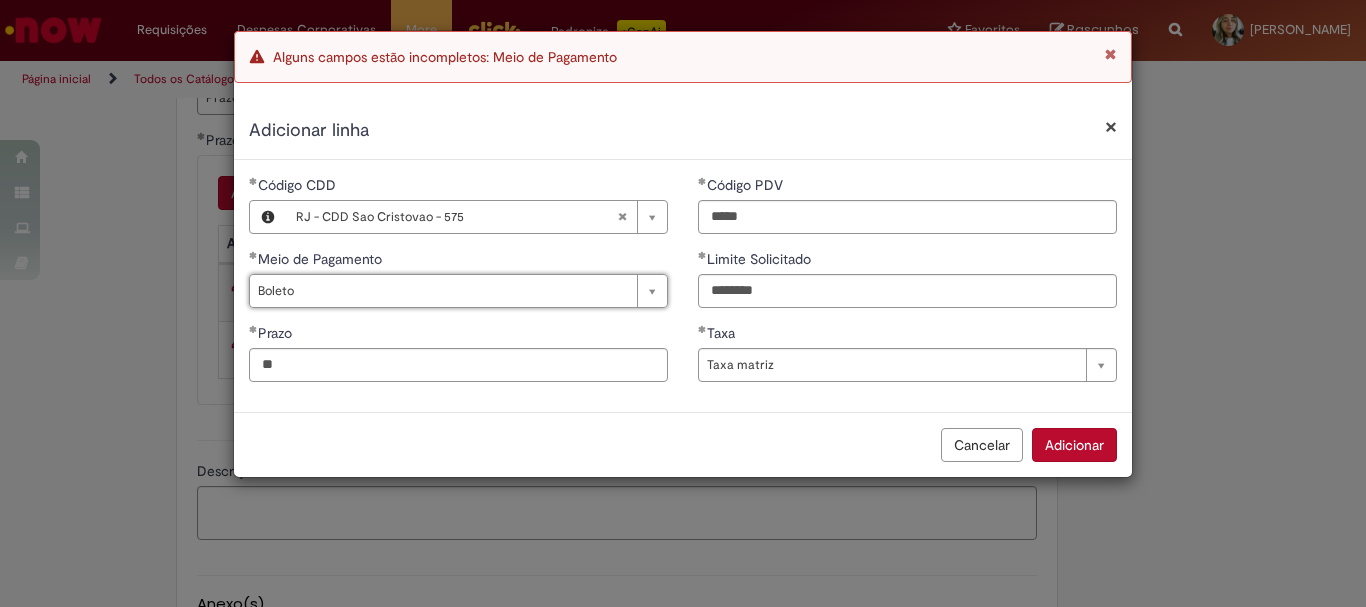 click on "Adicionar" at bounding box center [1074, 445] 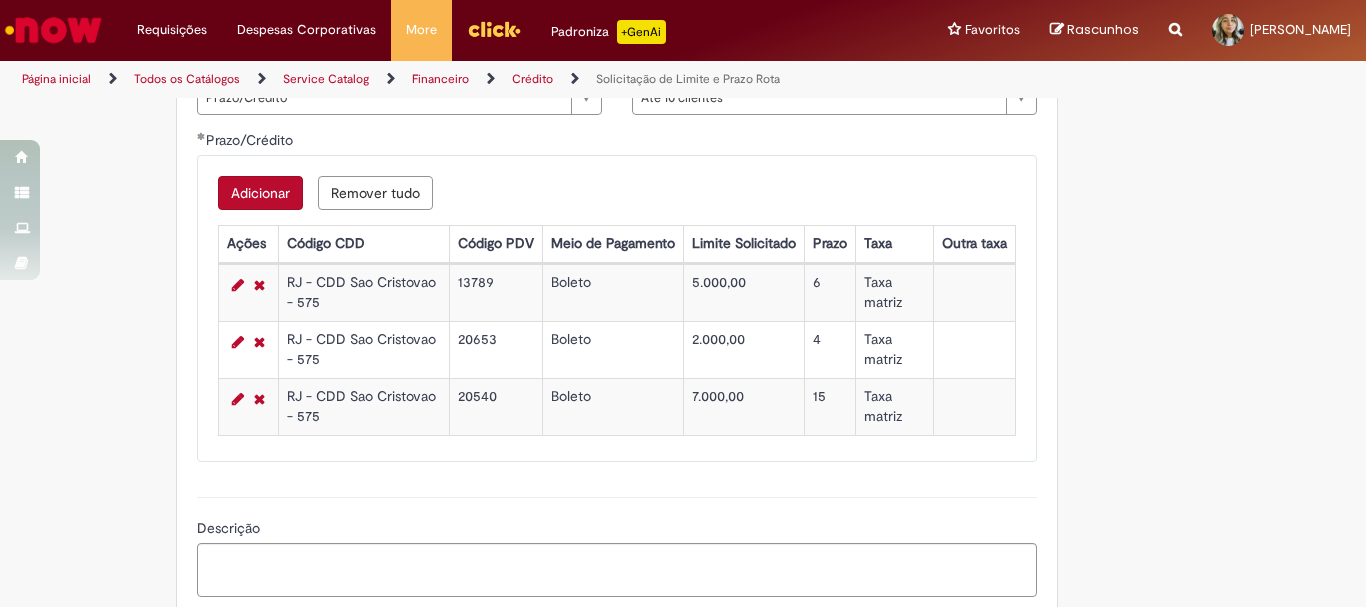 click on "Adicionar" at bounding box center (260, 193) 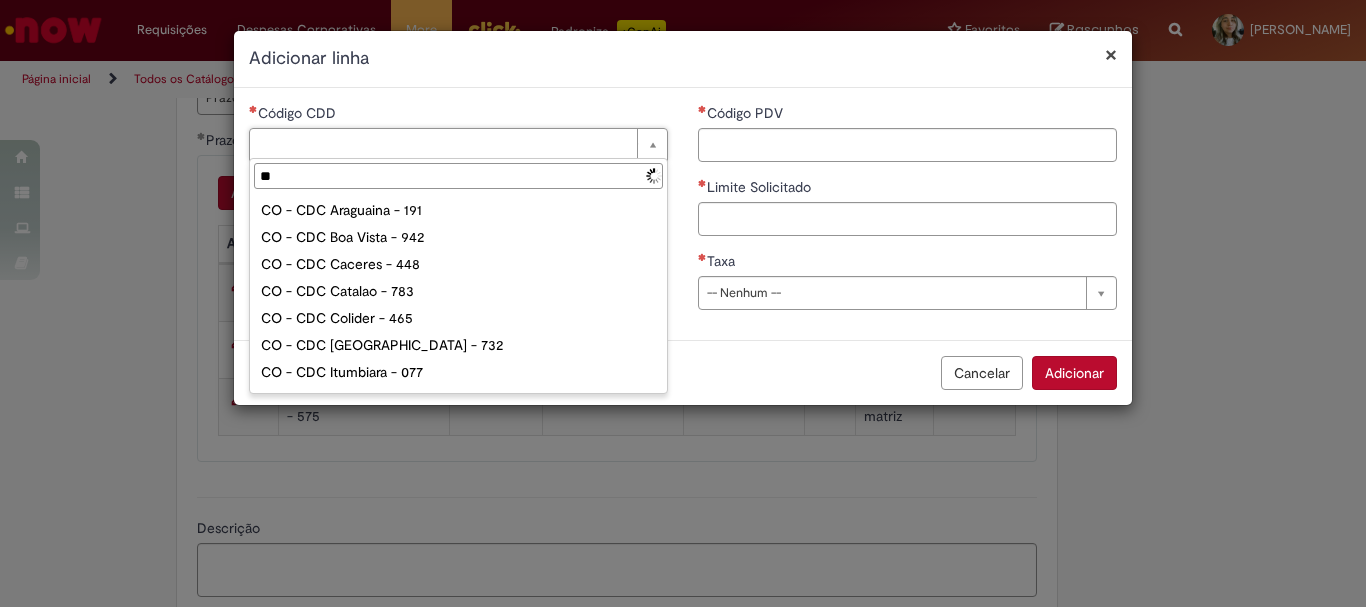type on "***" 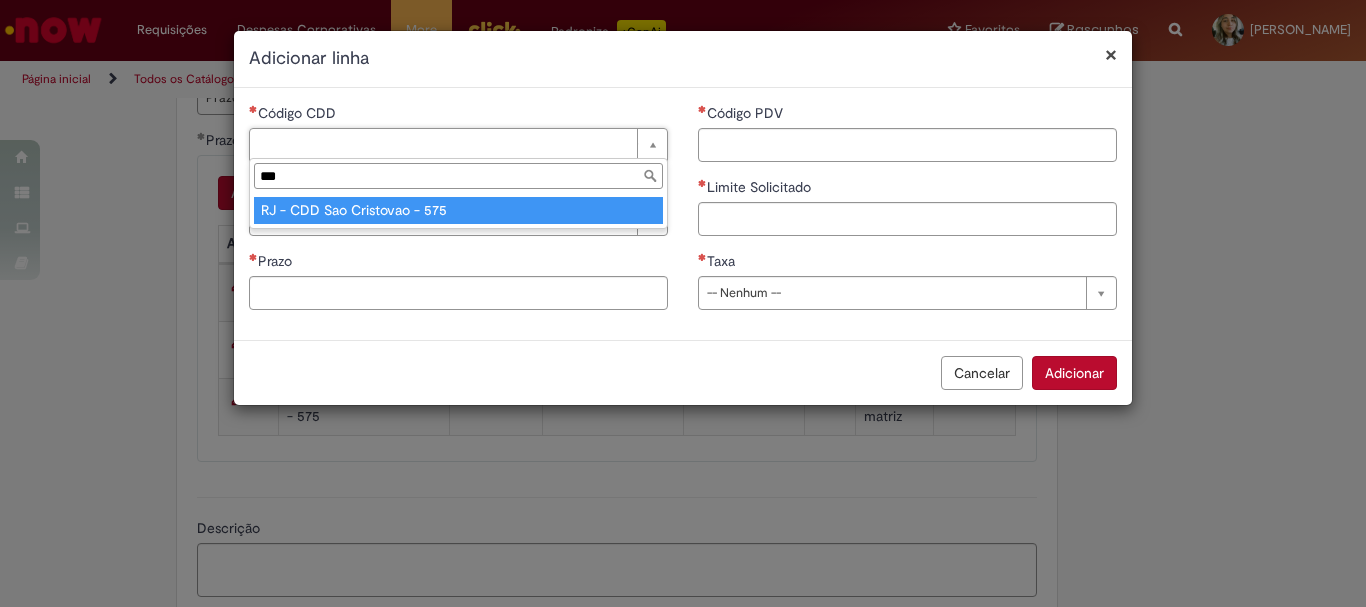 type on "**********" 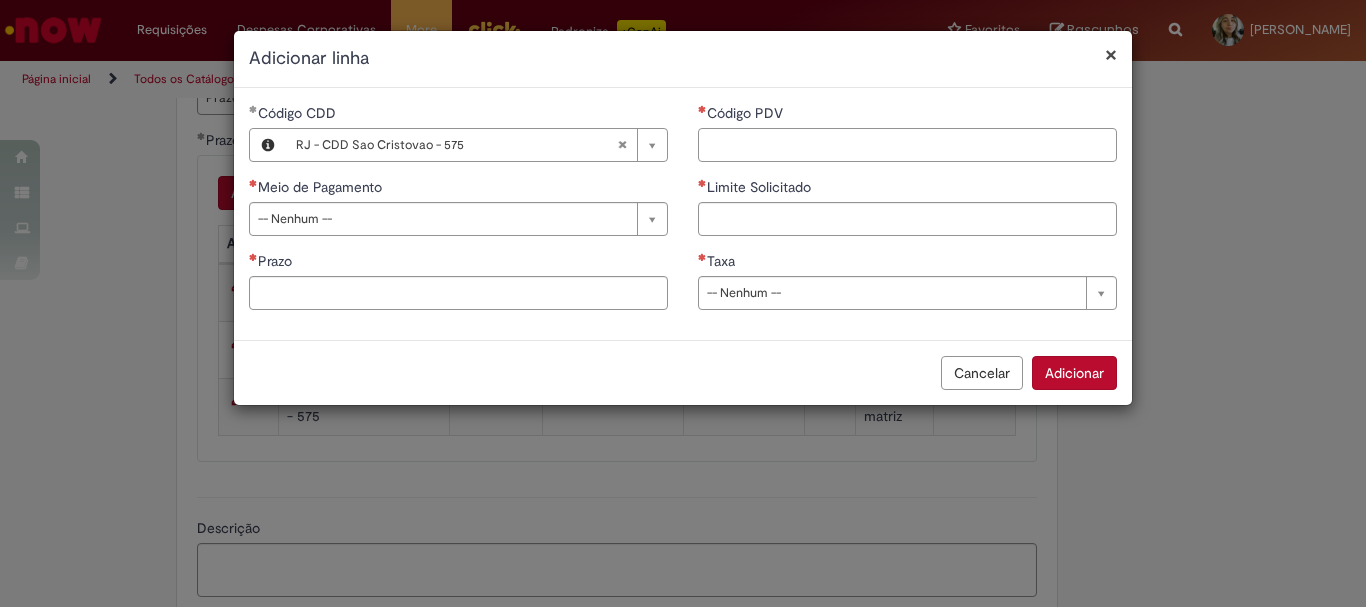 click on "Código PDV" at bounding box center [907, 145] 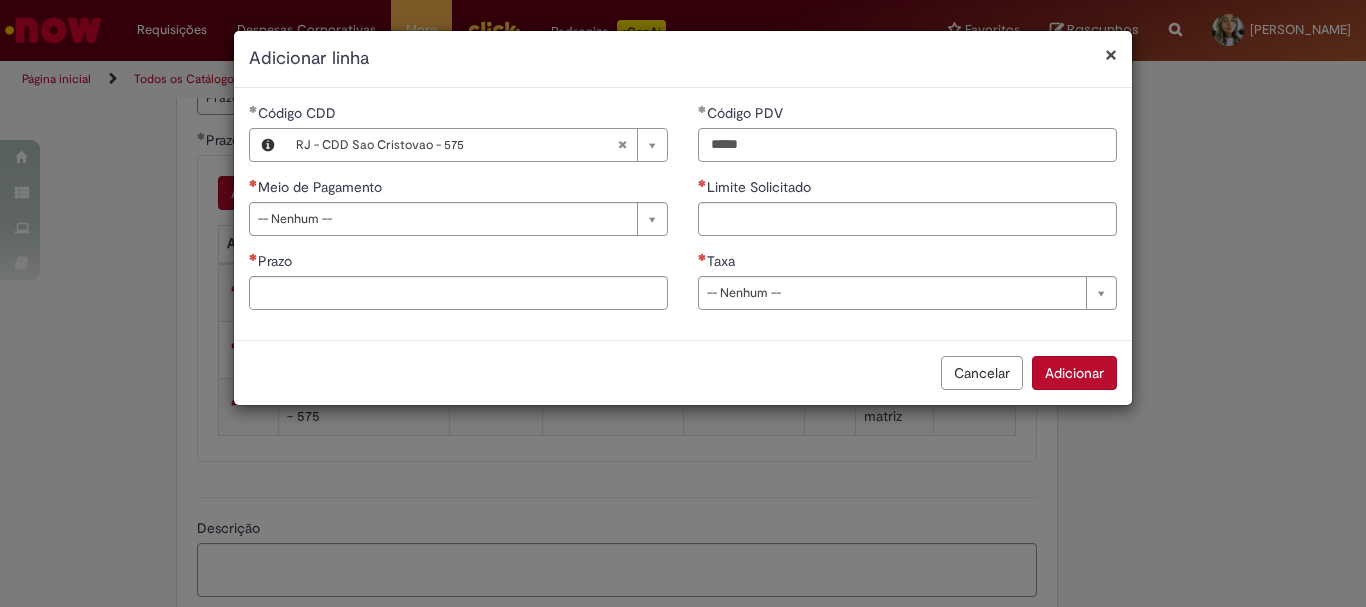 type on "*****" 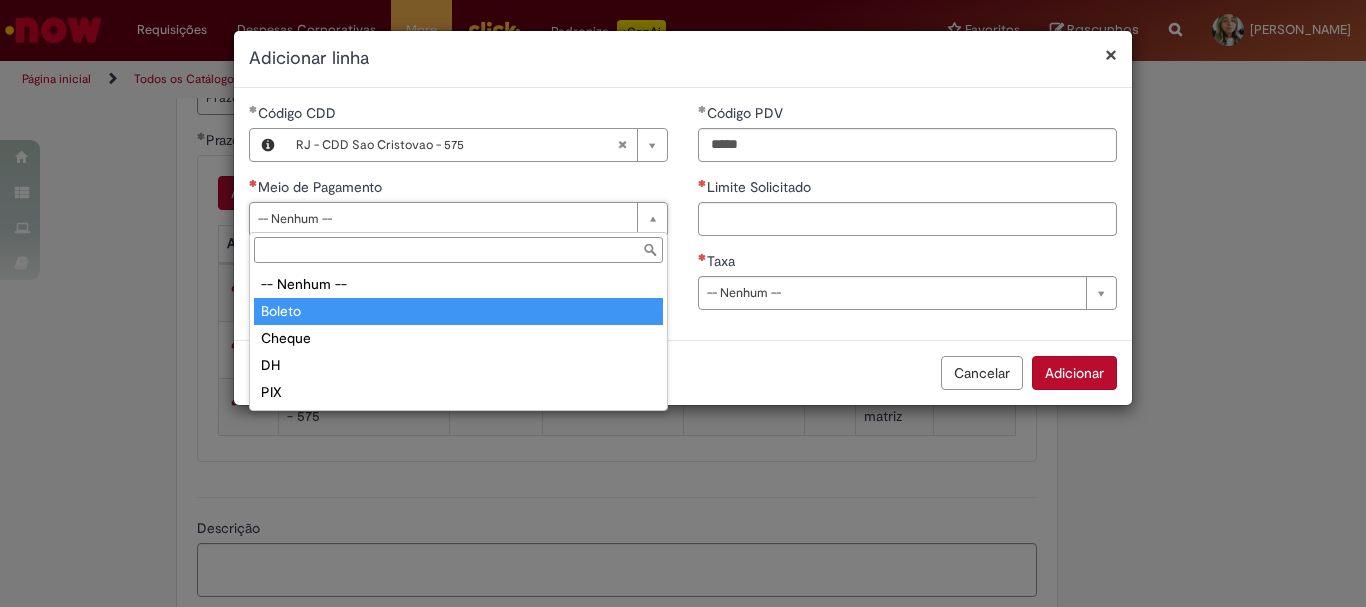 type on "******" 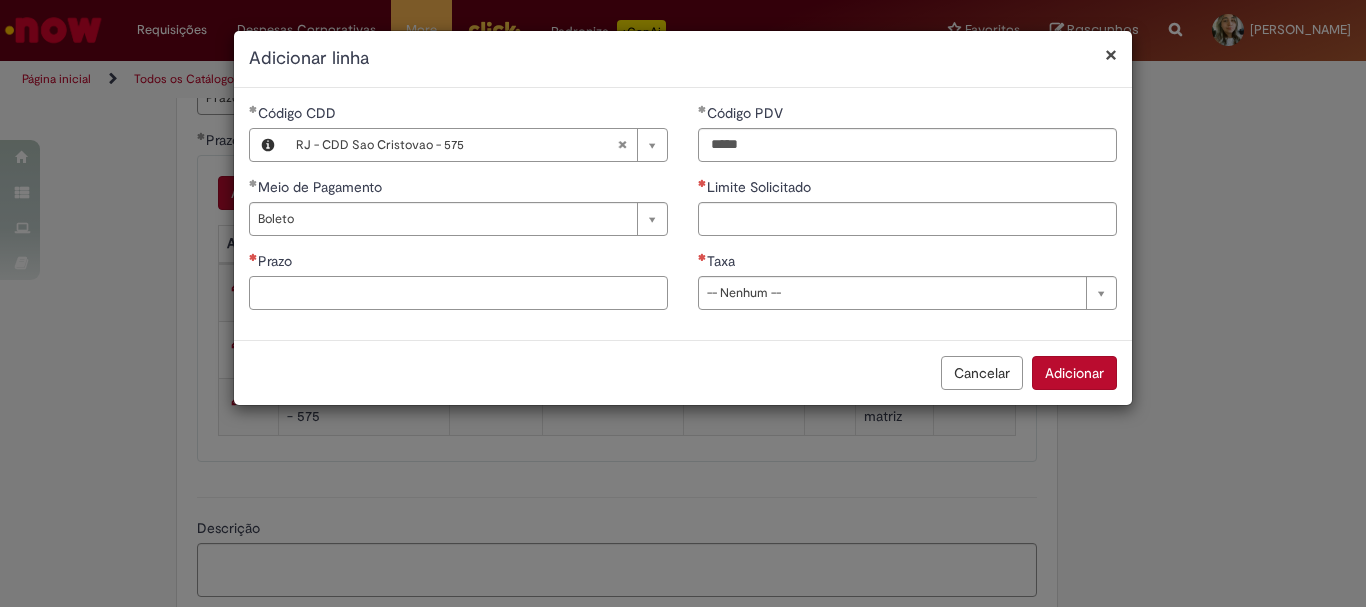 click on "Prazo" at bounding box center (458, 293) 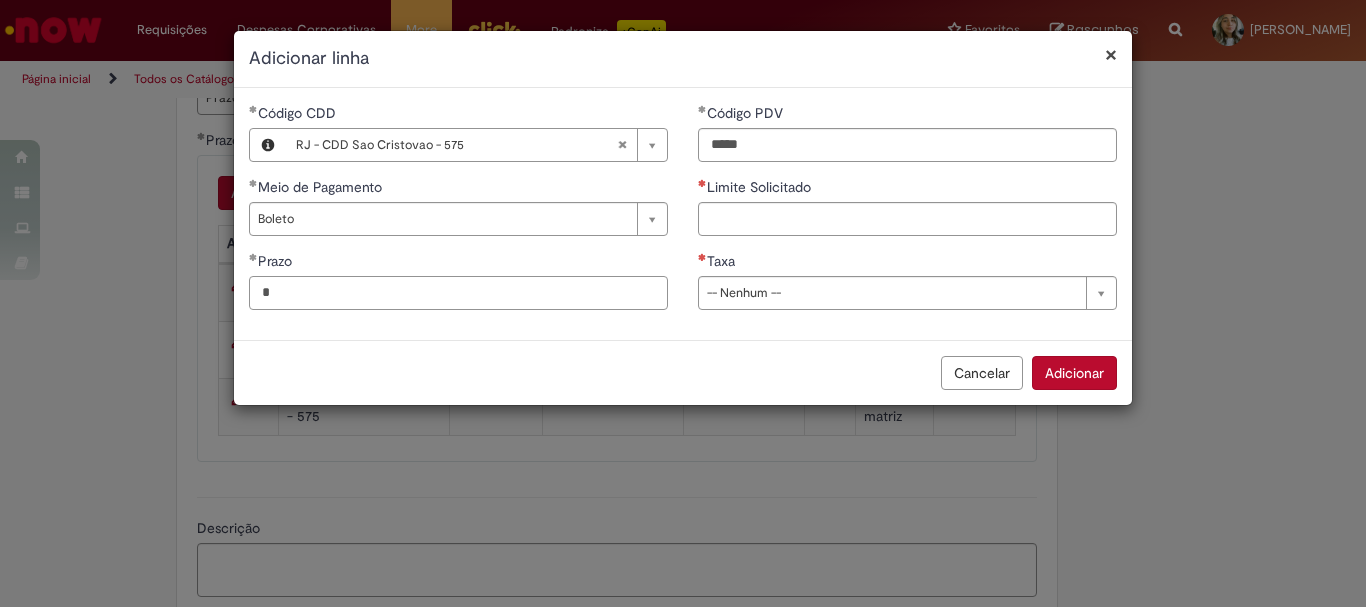 type on "*" 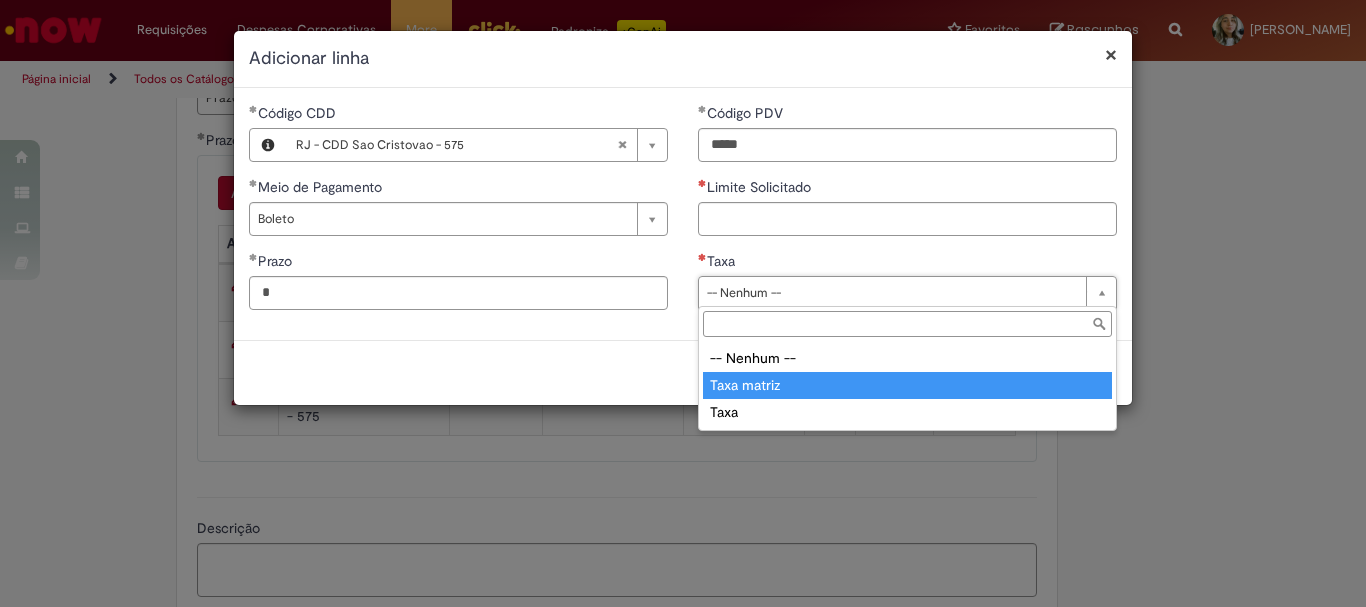 type on "**********" 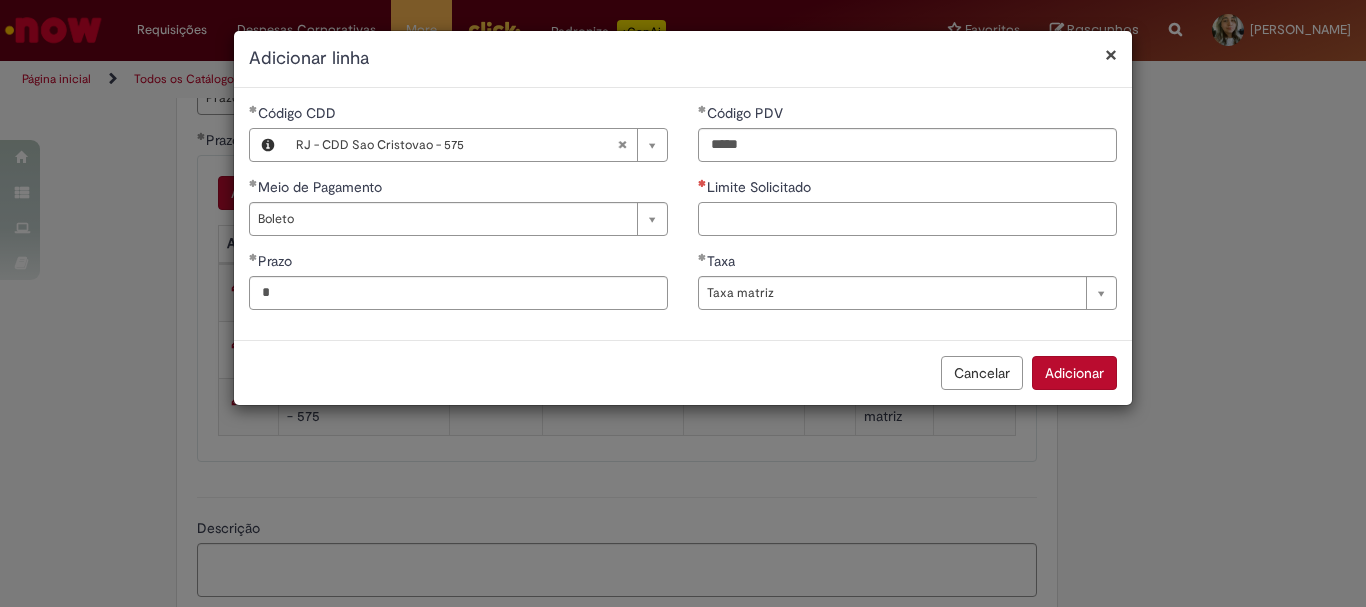click on "Limite Solicitado" at bounding box center (907, 219) 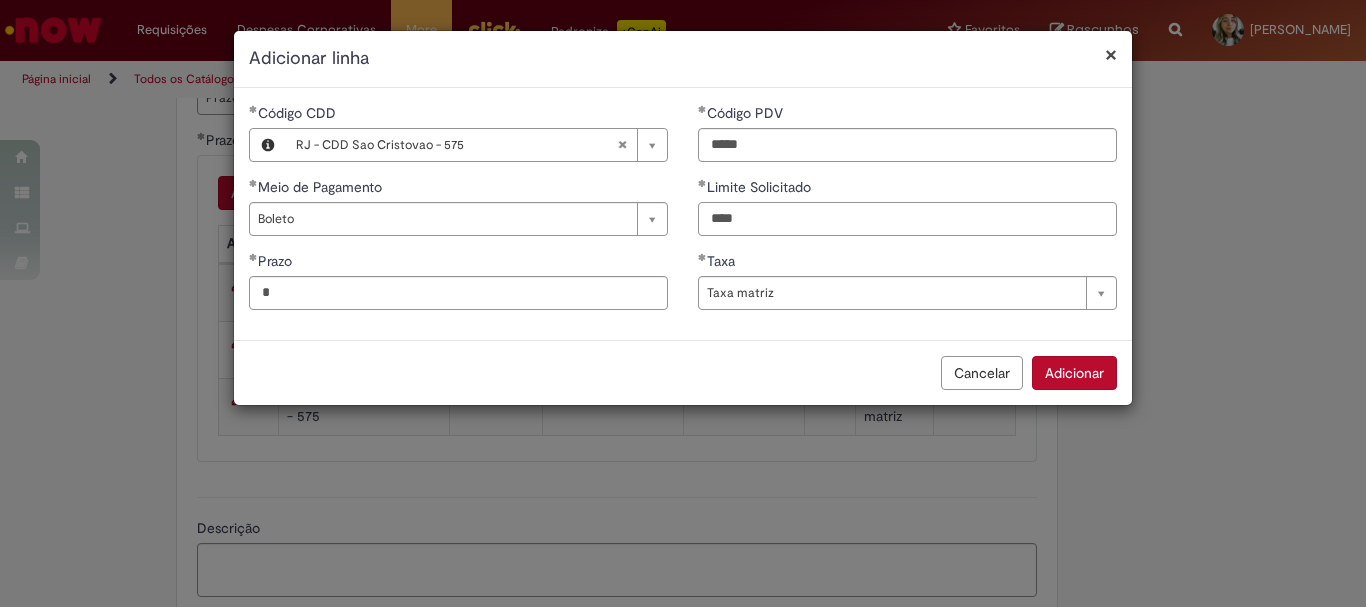 click on "****" at bounding box center [907, 219] 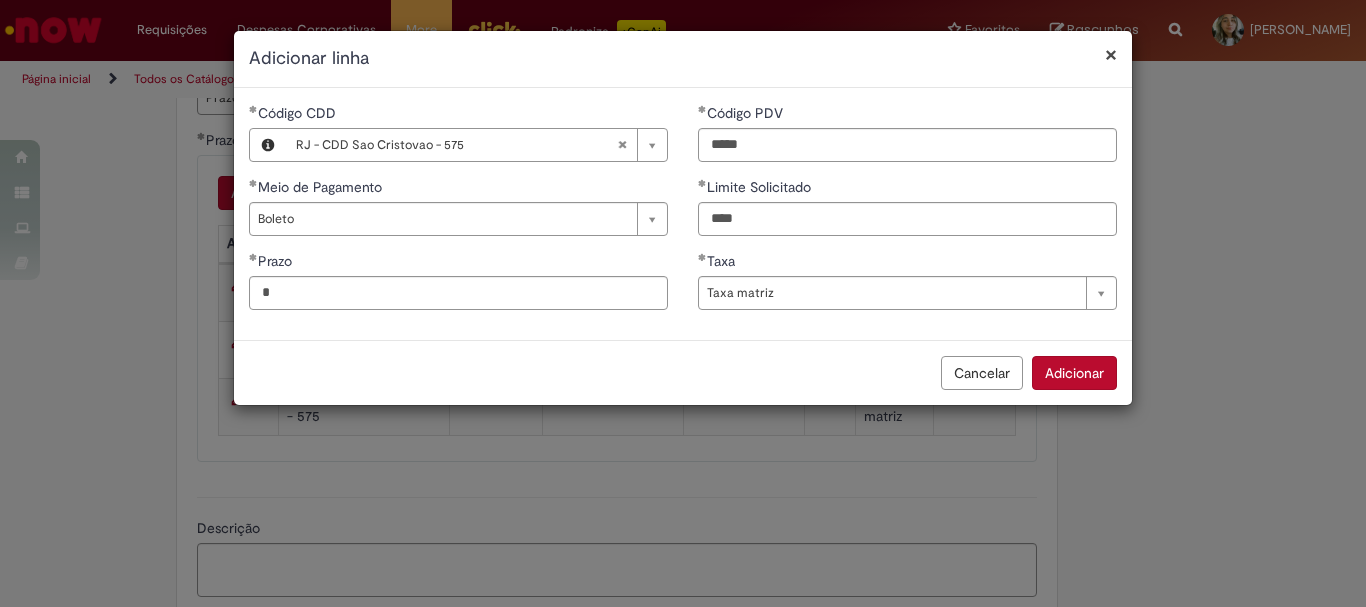 type on "********" 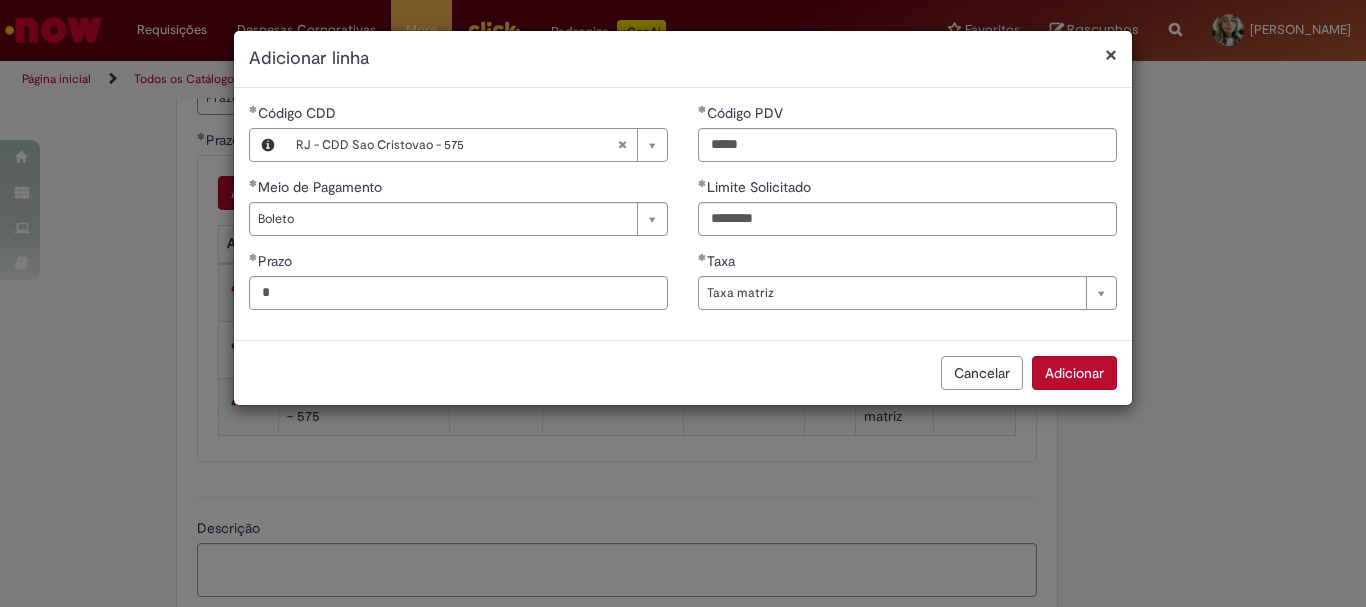 click on "Prazo" at bounding box center [458, 263] 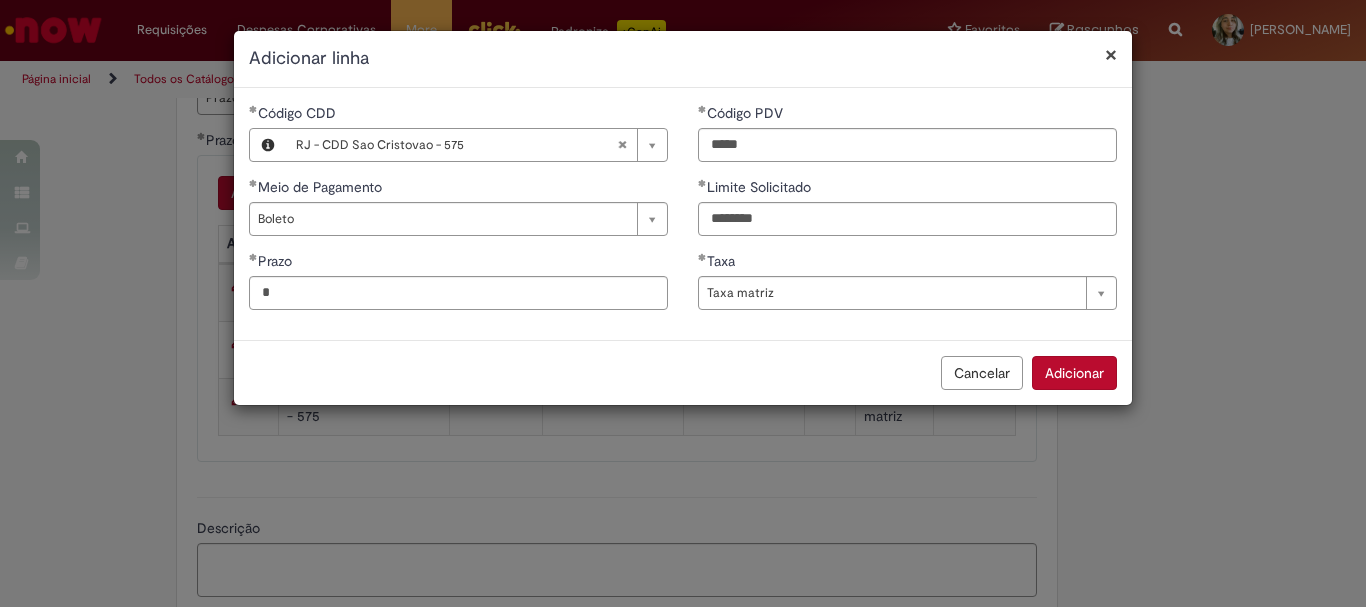click on "Adicionar" at bounding box center (1074, 373) 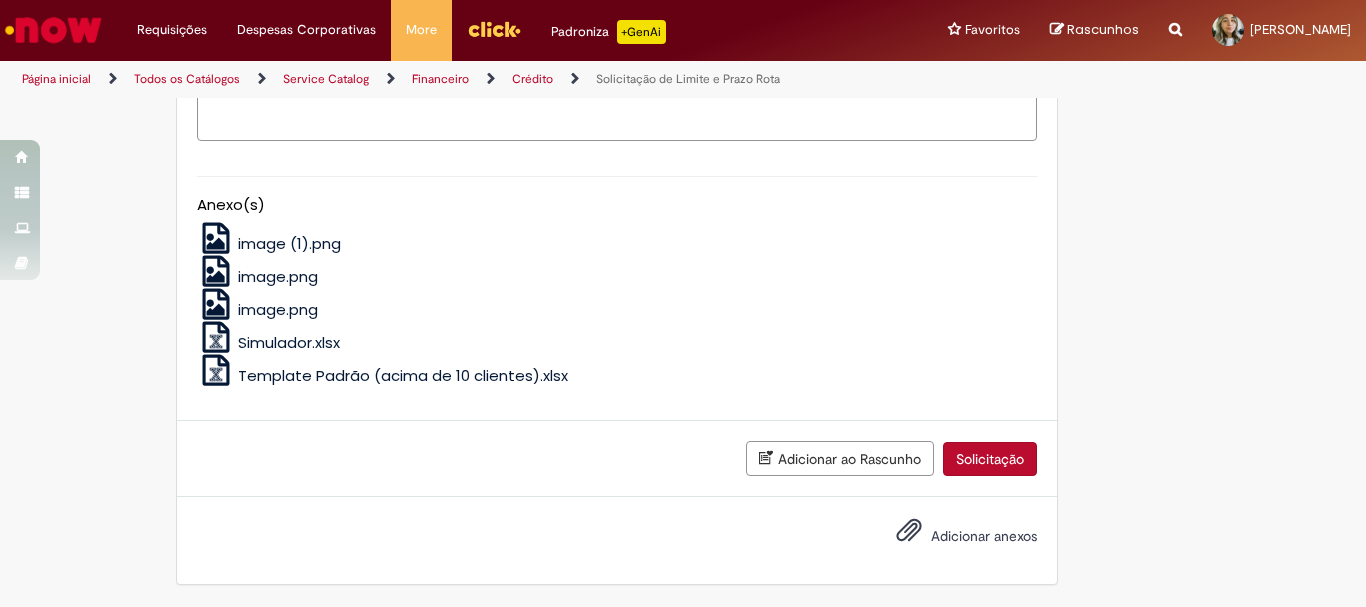 scroll, scrollTop: 1213, scrollLeft: 0, axis: vertical 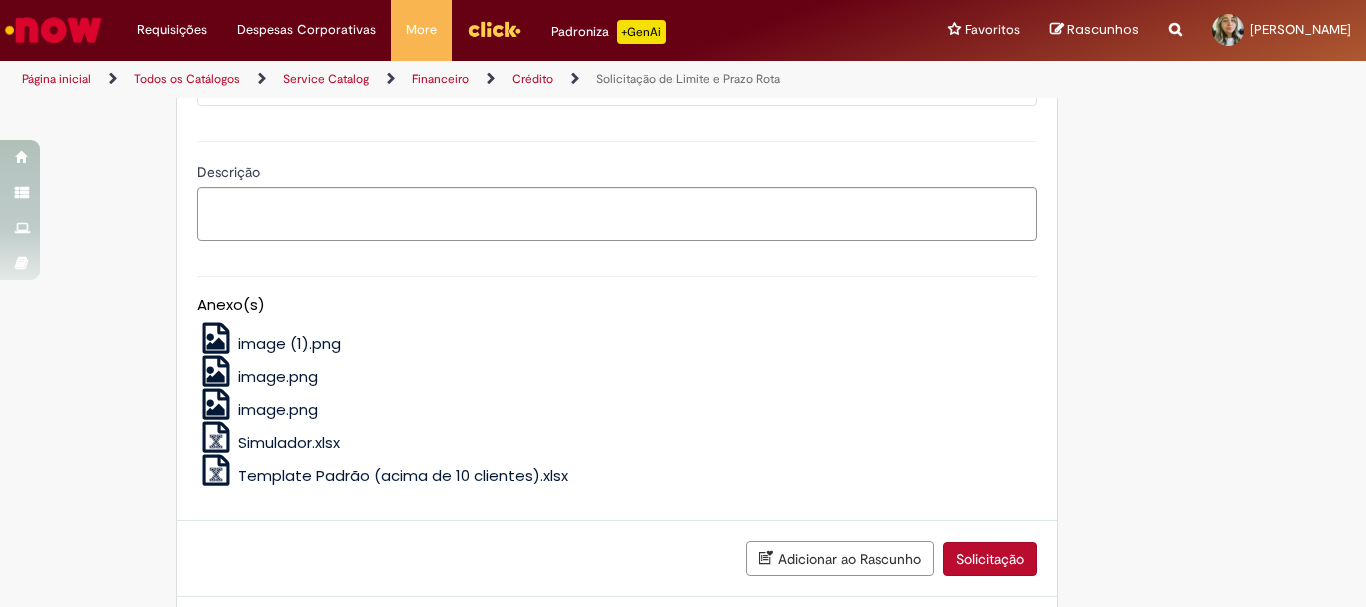 click on "**********" at bounding box center [683, -204] 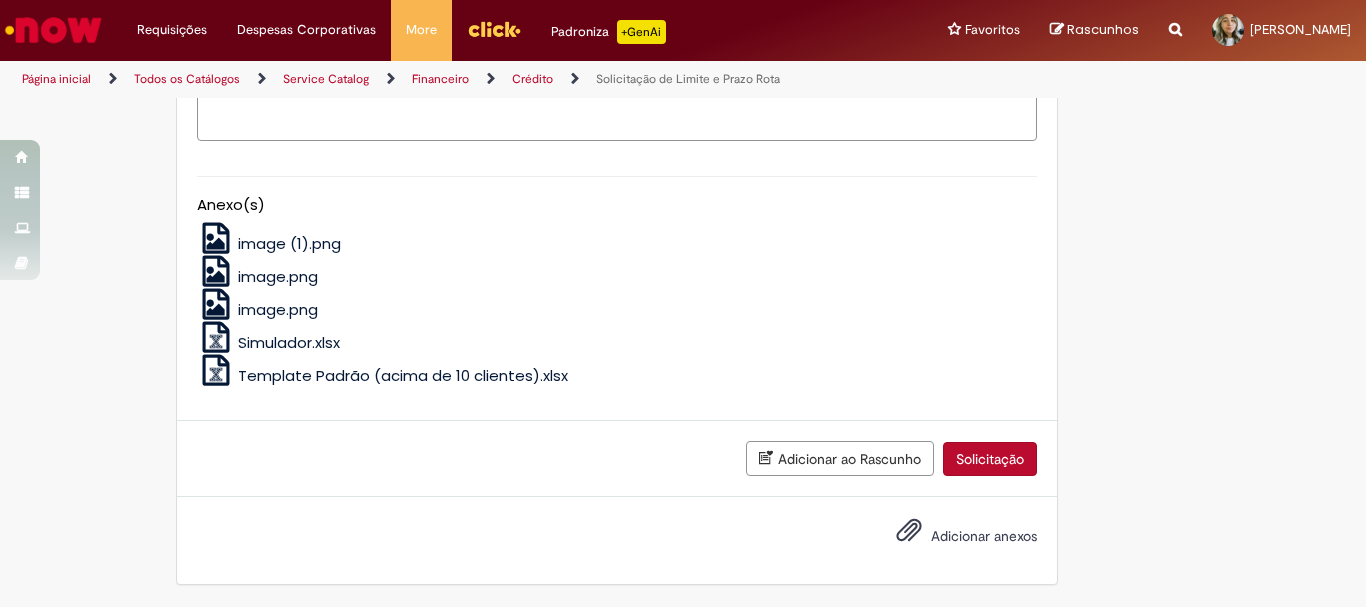 click on "Adicionar anexos" at bounding box center (984, 536) 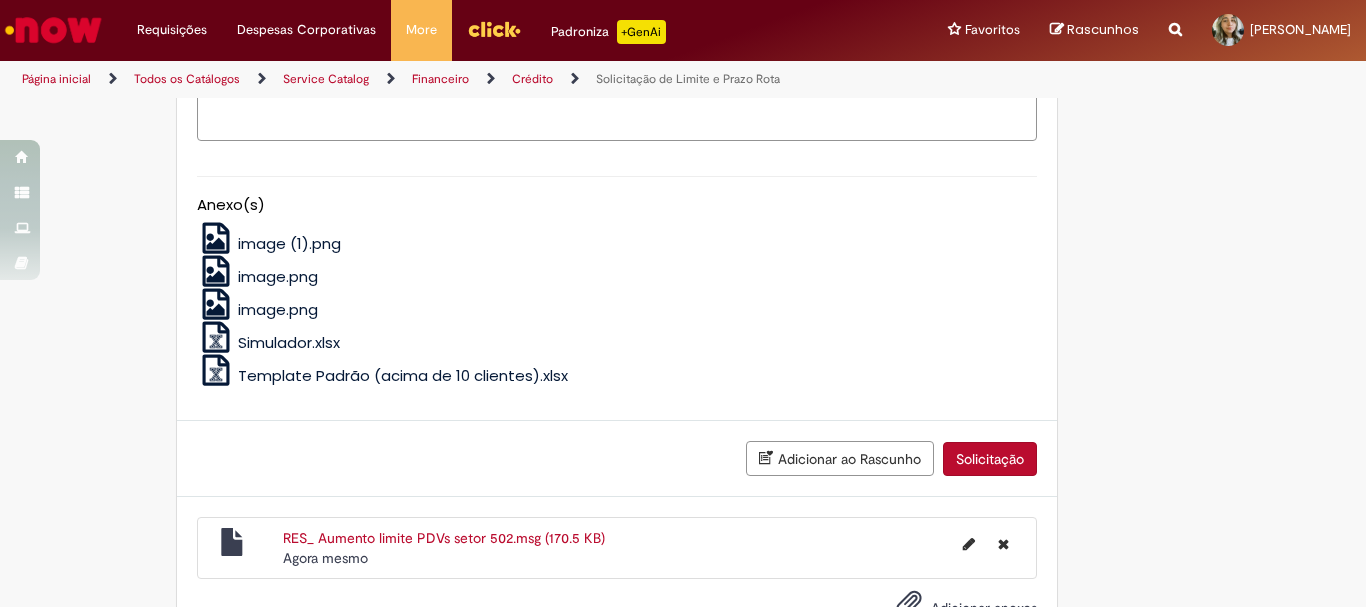 scroll, scrollTop: 1385, scrollLeft: 0, axis: vertical 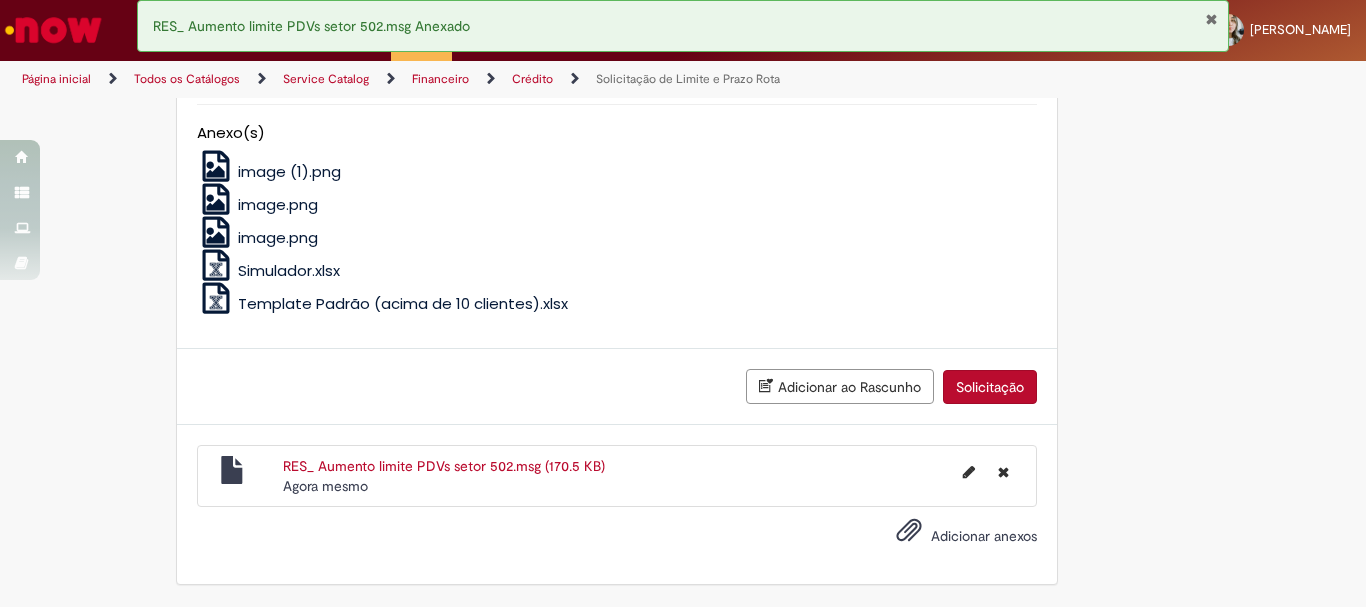 click on "Solicitação" at bounding box center (990, 387) 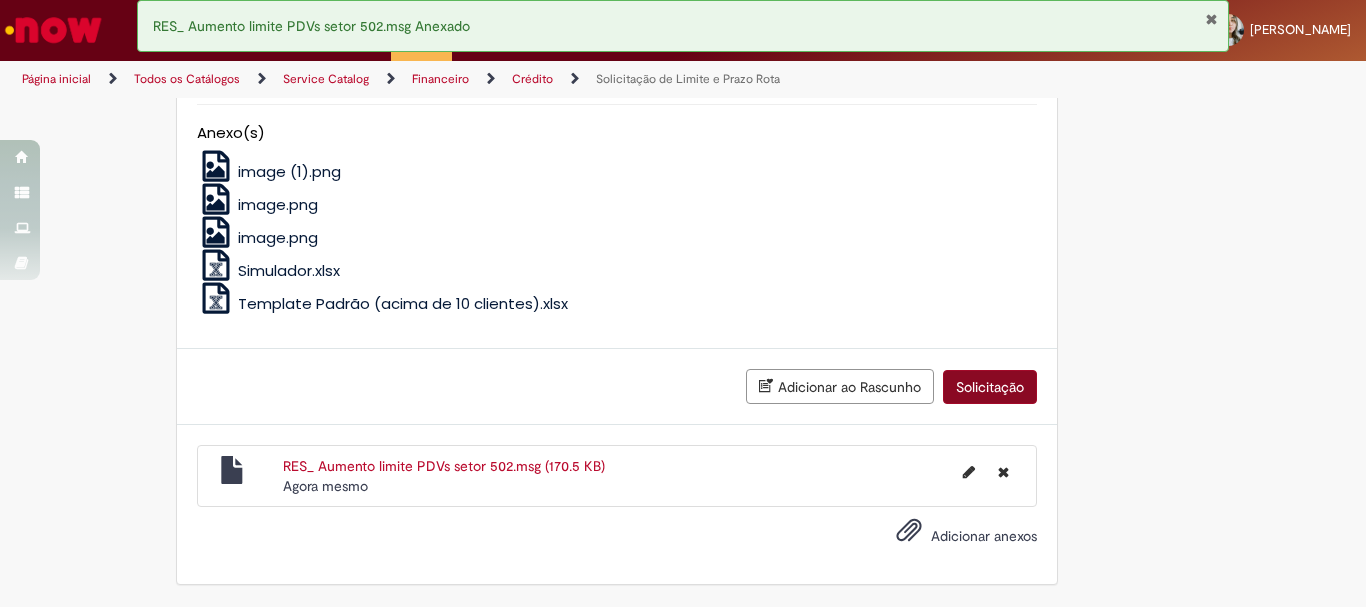 scroll, scrollTop: 1339, scrollLeft: 0, axis: vertical 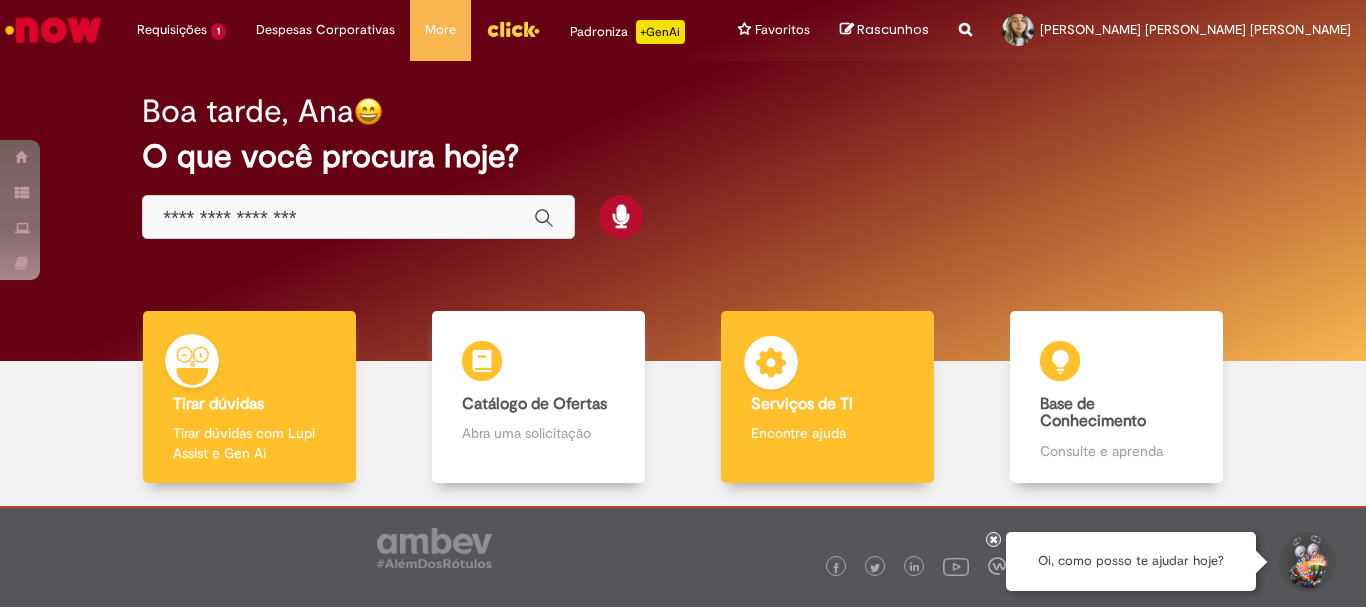 click on "Serviços de TI
Serviços de TI
Encontre ajuda" at bounding box center (827, 397) 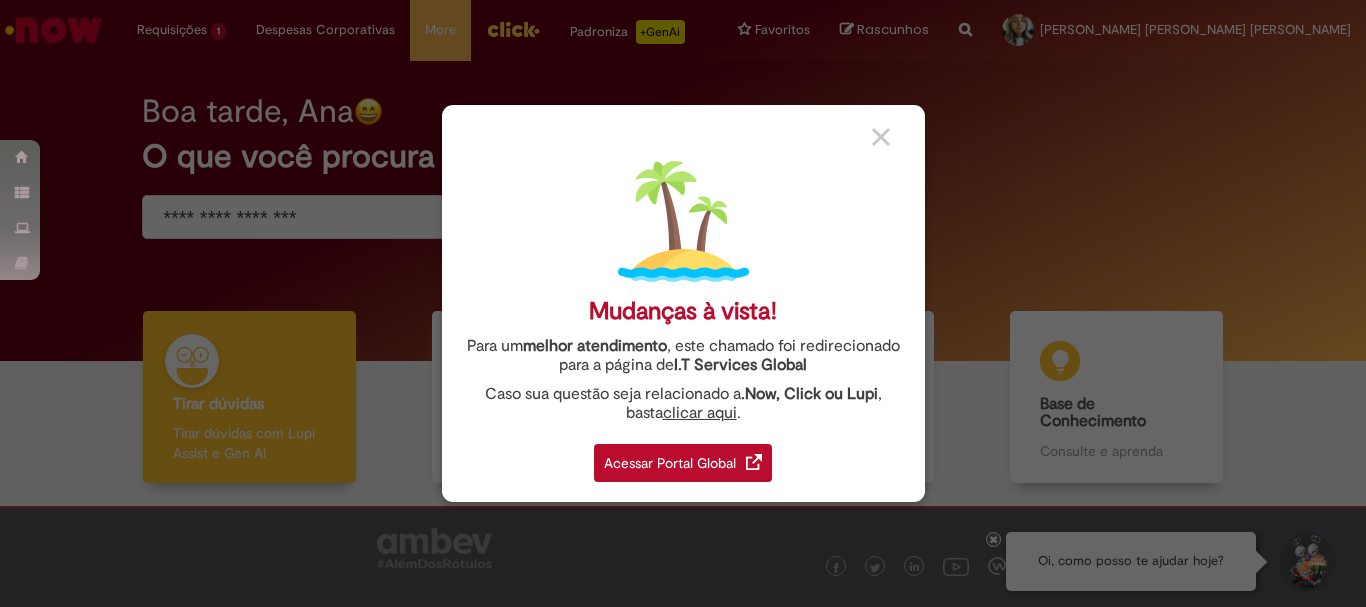 click on "Acessar Portal Global" at bounding box center (683, 463) 